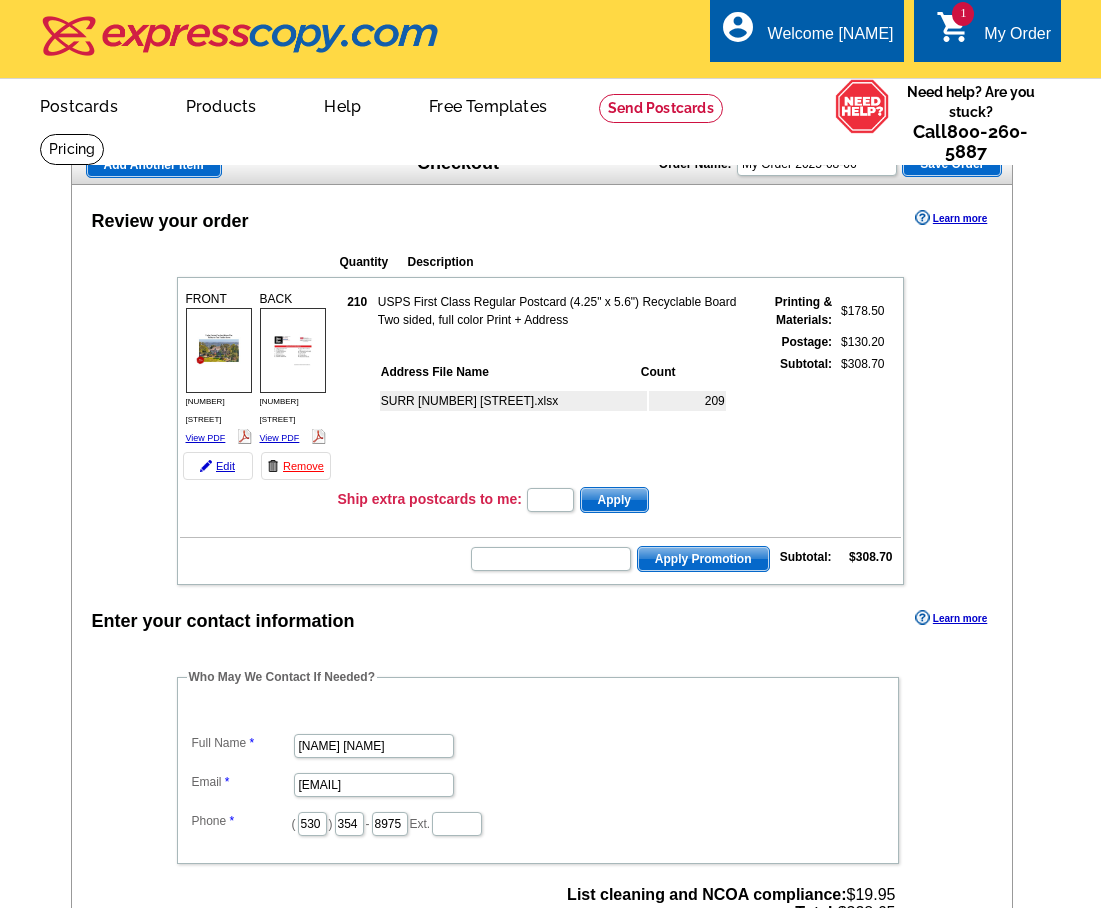 scroll, scrollTop: 0, scrollLeft: 0, axis: both 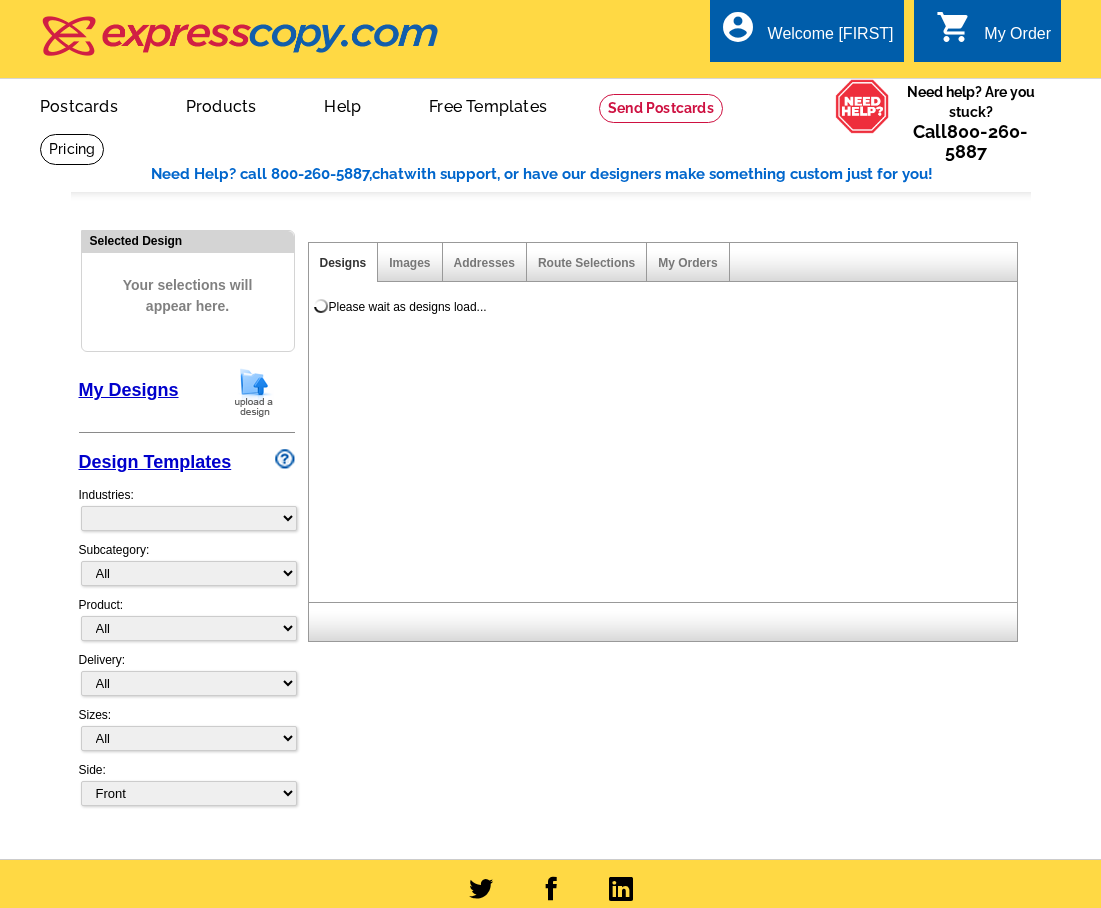 select on "785" 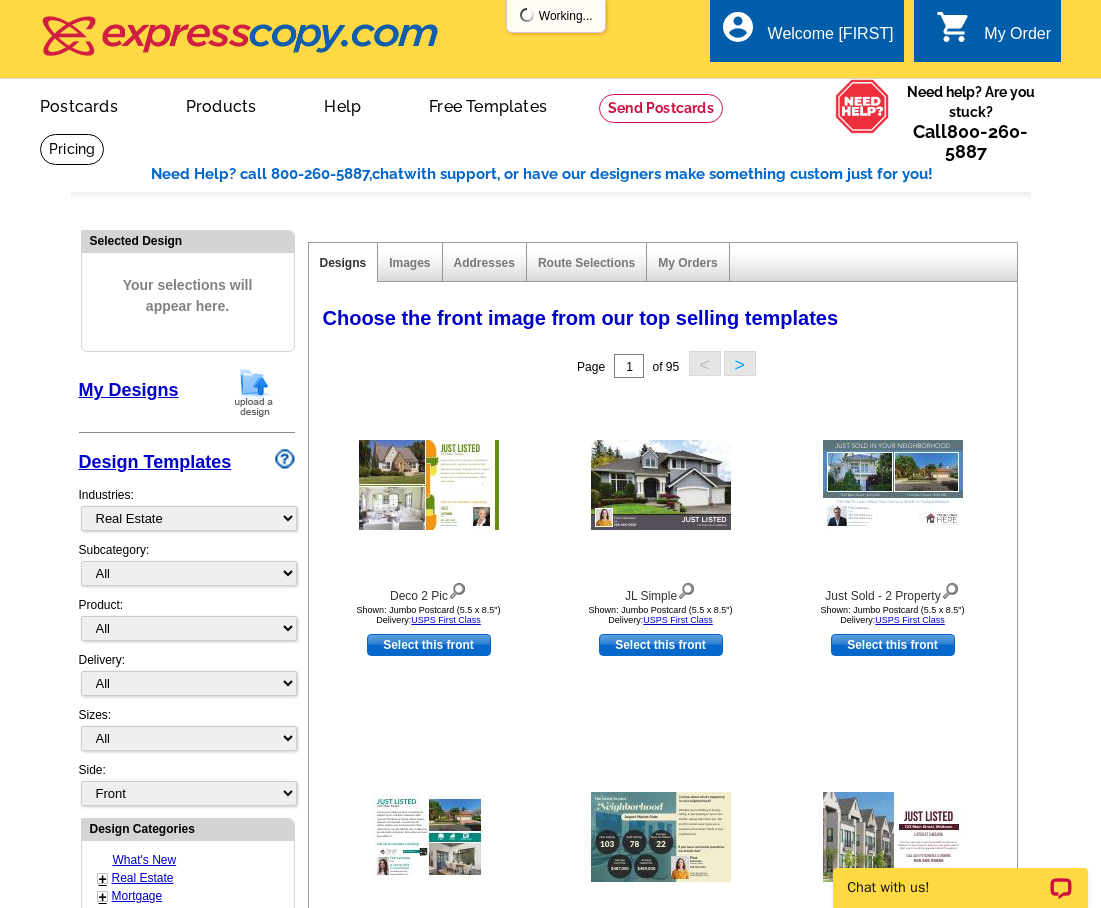 scroll, scrollTop: 0, scrollLeft: 0, axis: both 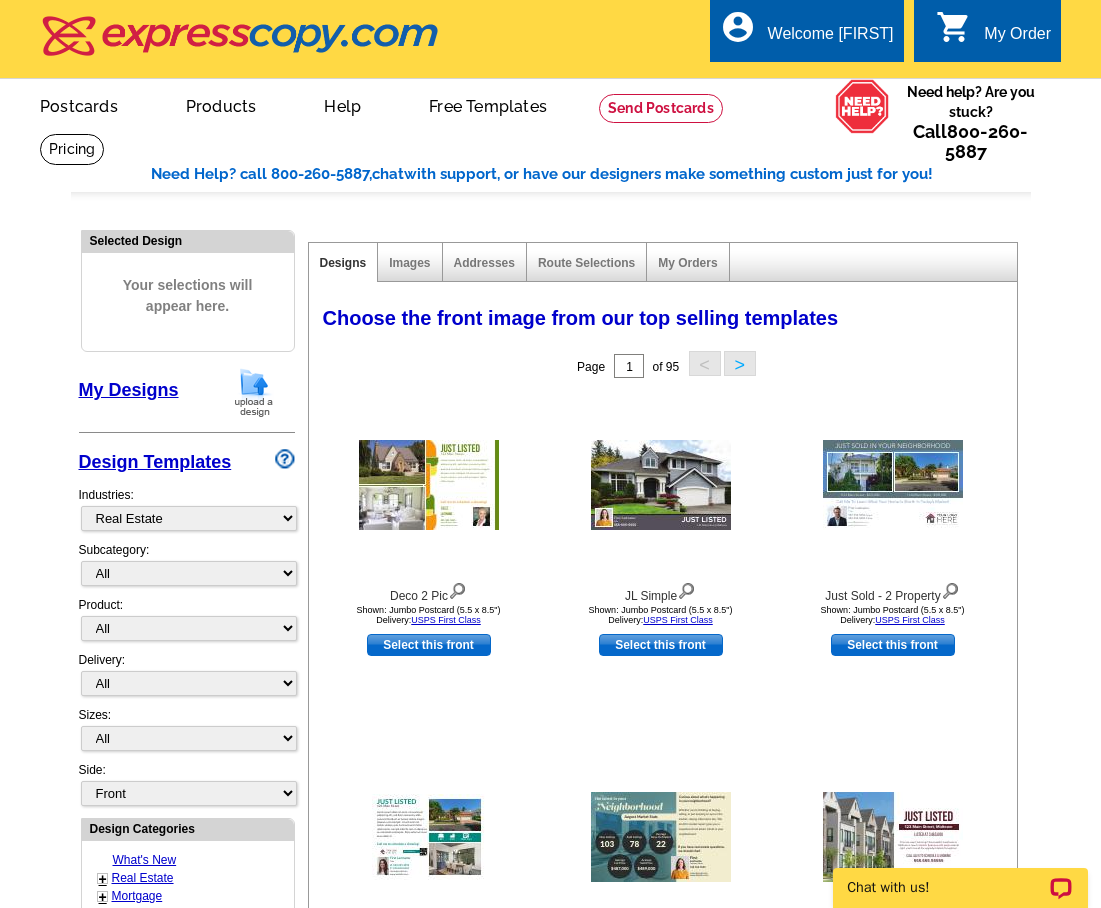 click at bounding box center [254, 392] 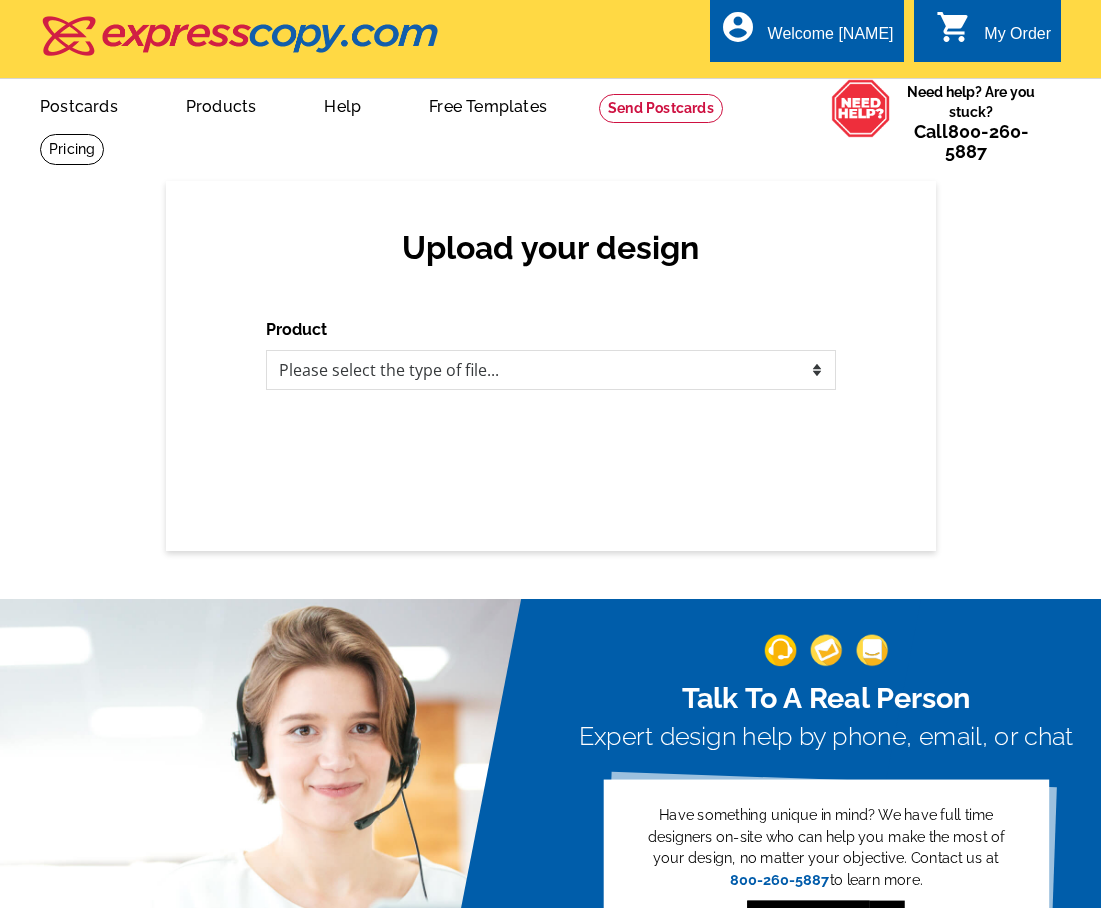 scroll, scrollTop: 0, scrollLeft: 0, axis: both 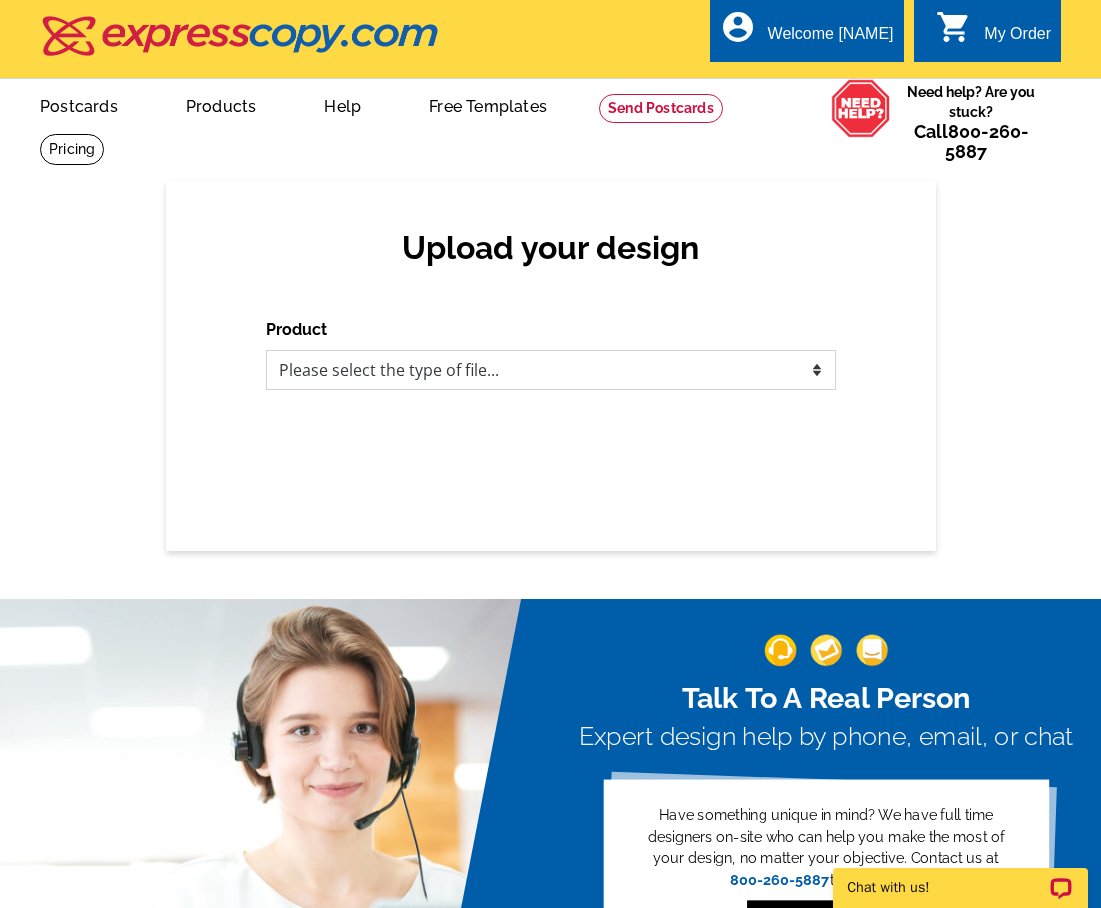 click on "Please select the type of file...
Postcards
Business Cards
Letters and flyers
Greeting Cards
Door Hangers" at bounding box center (551, 370) 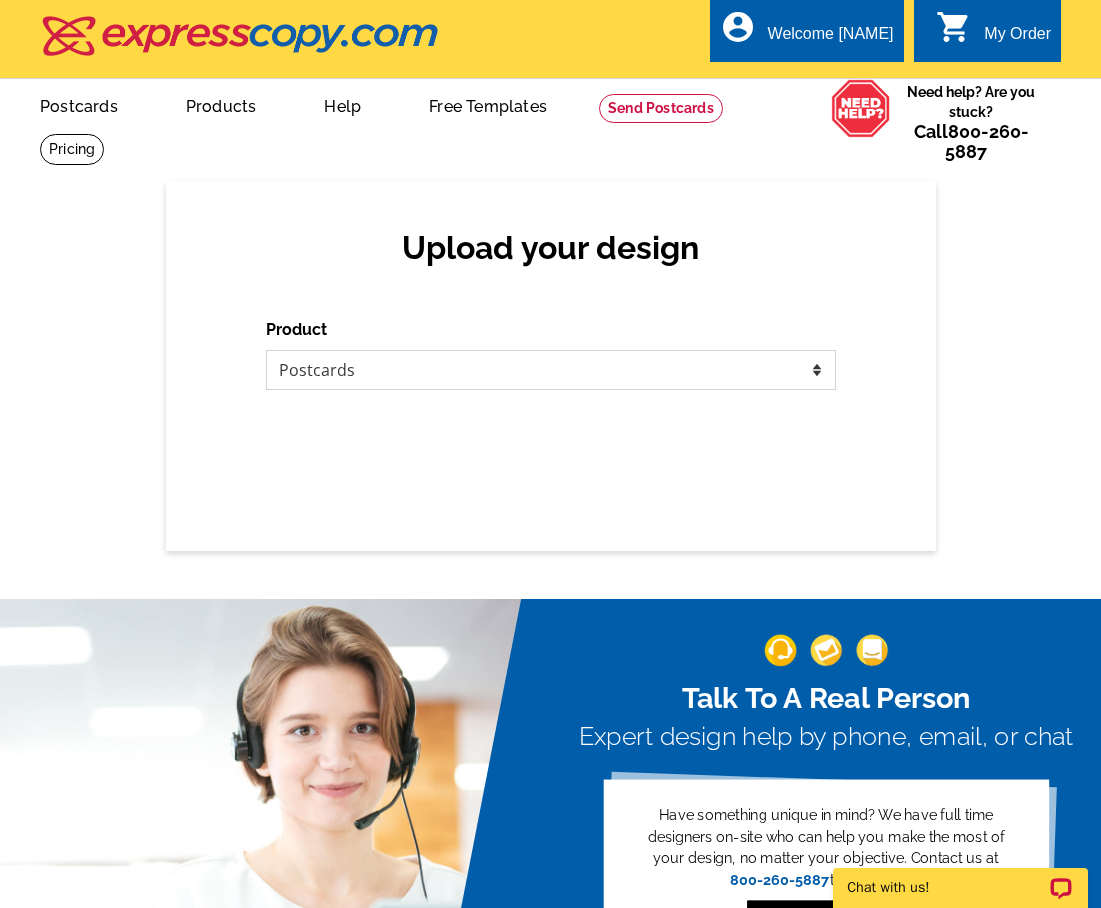 click on "Please select the type of file...
Postcards
Business Cards
Letters and flyers
Greeting Cards
Door Hangers" at bounding box center [551, 370] 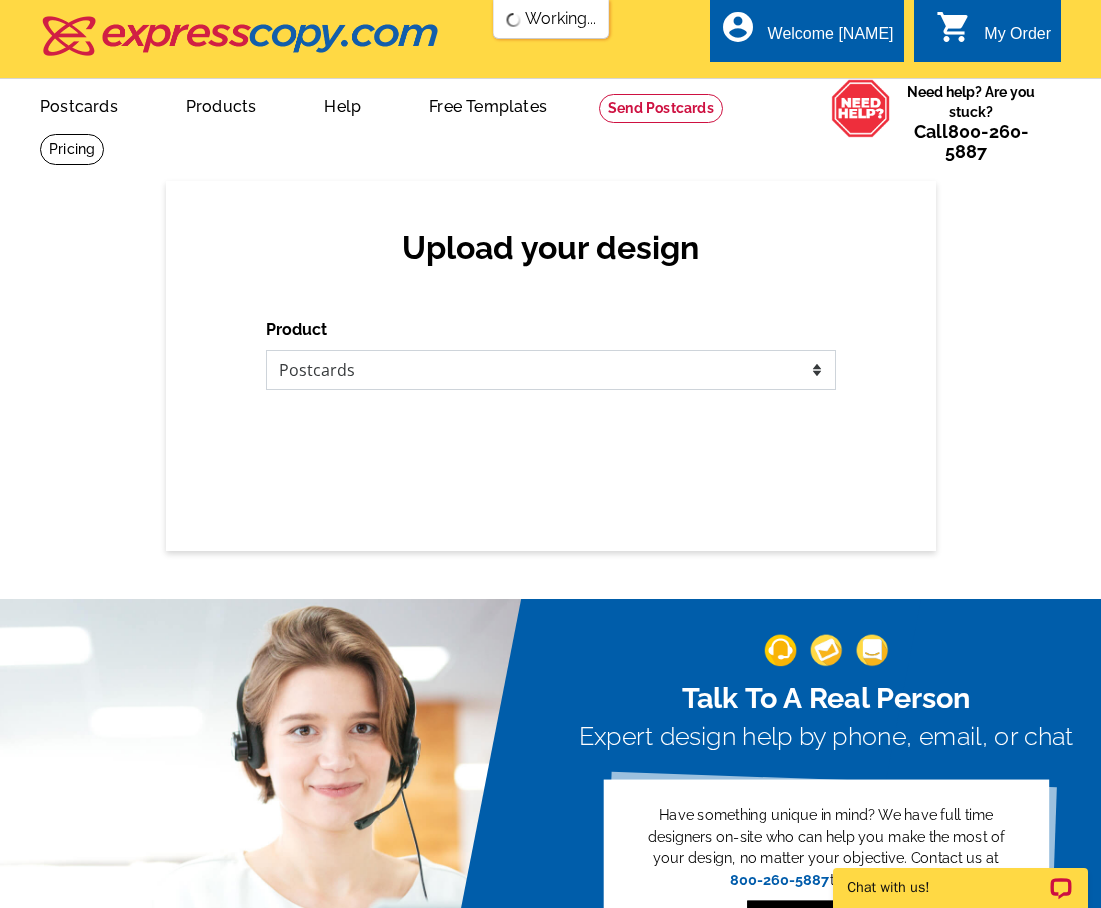scroll, scrollTop: 0, scrollLeft: 0, axis: both 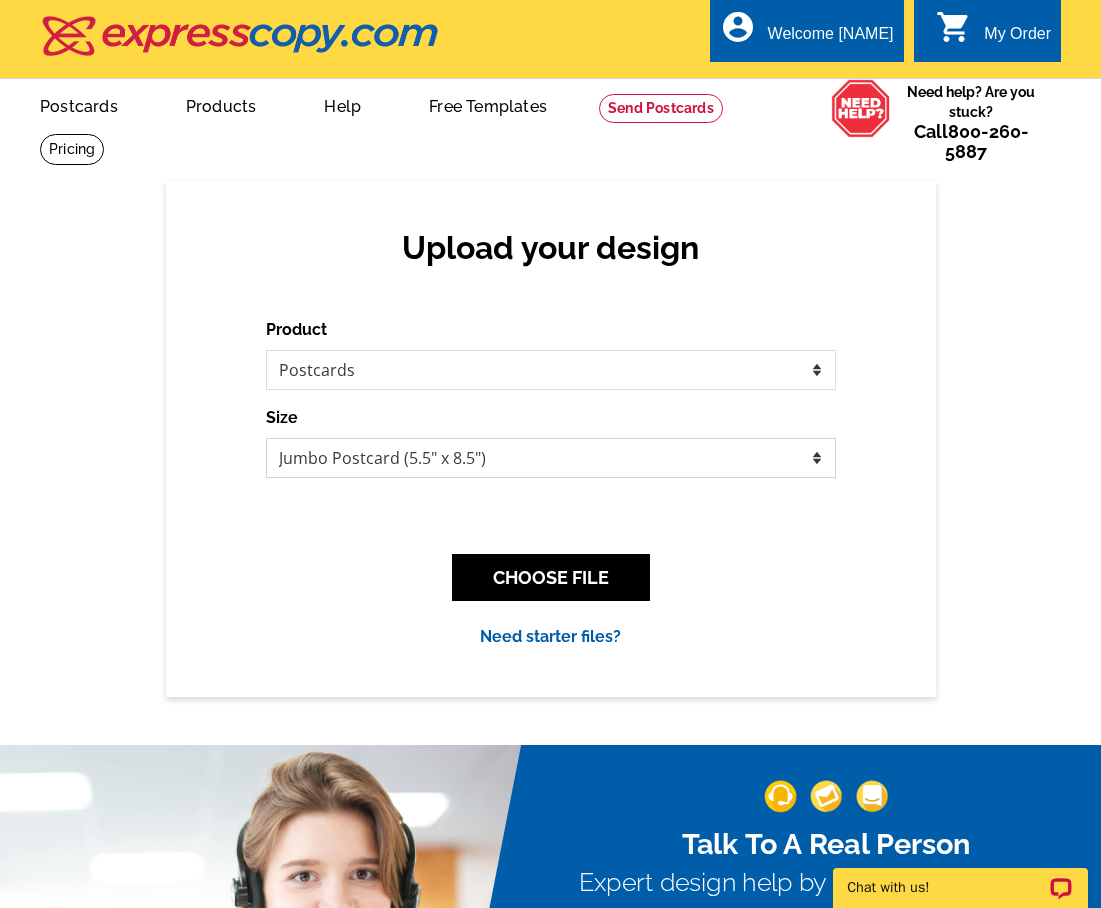 click on "Jumbo Postcard (5.5" x 8.5") Regular Postcard (4.25" x 5.6") Panoramic Postcard (5.75" x 11.25") Giant Postcard (8.5" x 11") EDDM Postcard (6.125" x 8.25")" at bounding box center [551, 458] 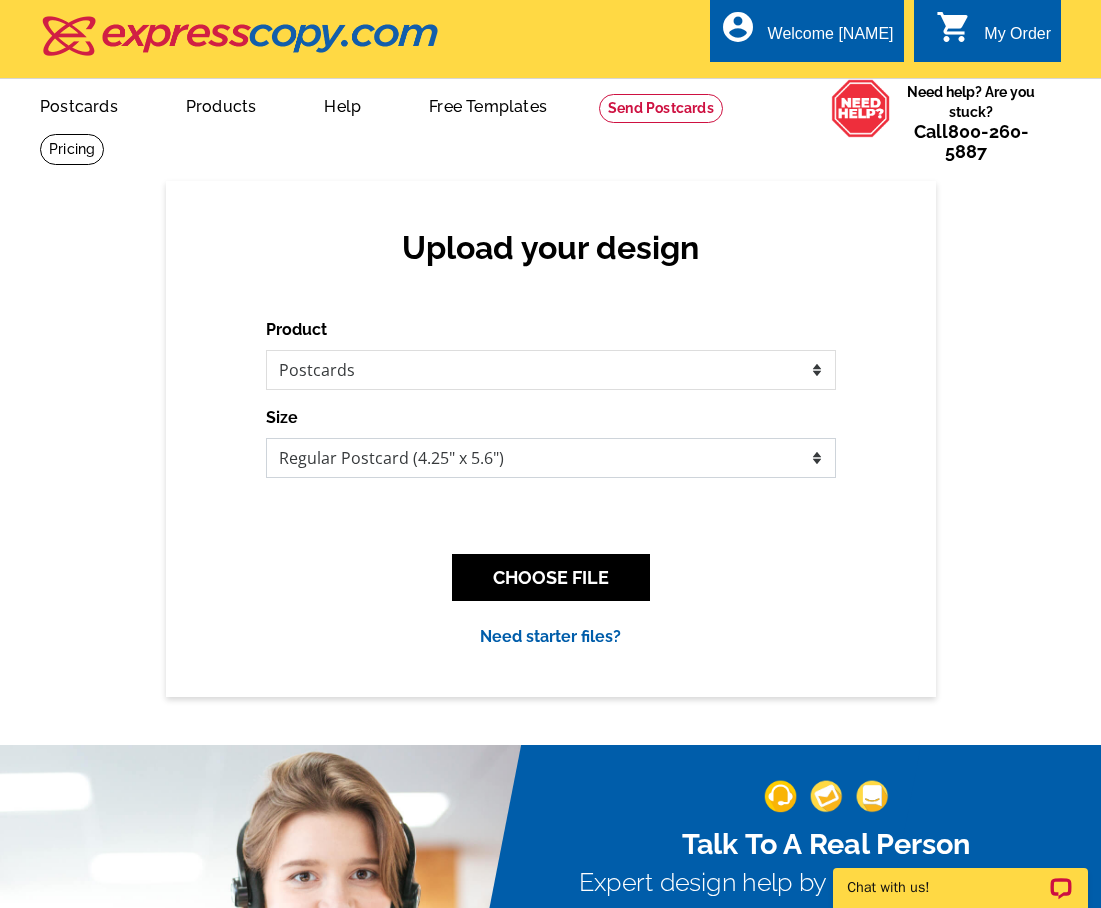 click on "Jumbo Postcard (5.5" x 8.5") Regular Postcard (4.25" x 5.6") Panoramic Postcard (5.75" x 11.25") Giant Postcard (8.5" x 11") EDDM Postcard (6.125" x 8.25")" at bounding box center (551, 458) 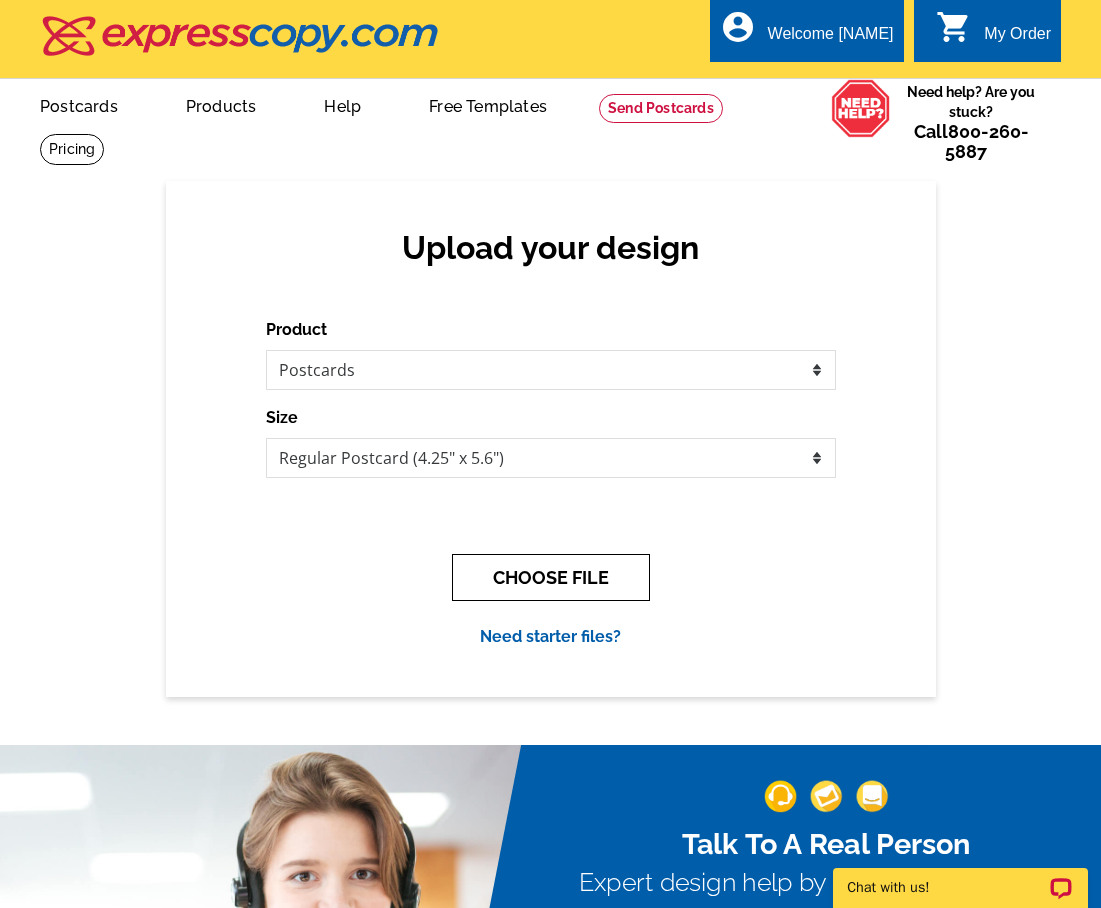 click on "CHOOSE FILE" at bounding box center [551, 577] 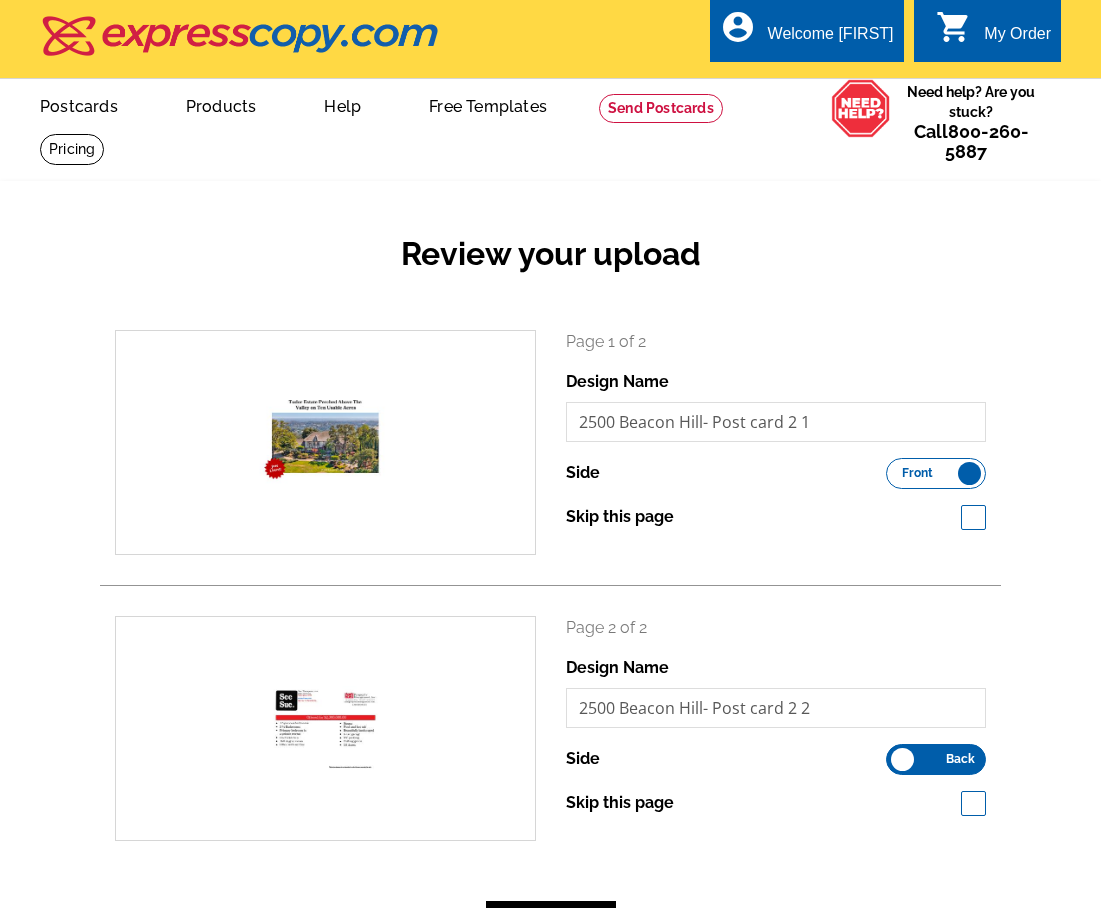 scroll, scrollTop: 0, scrollLeft: 0, axis: both 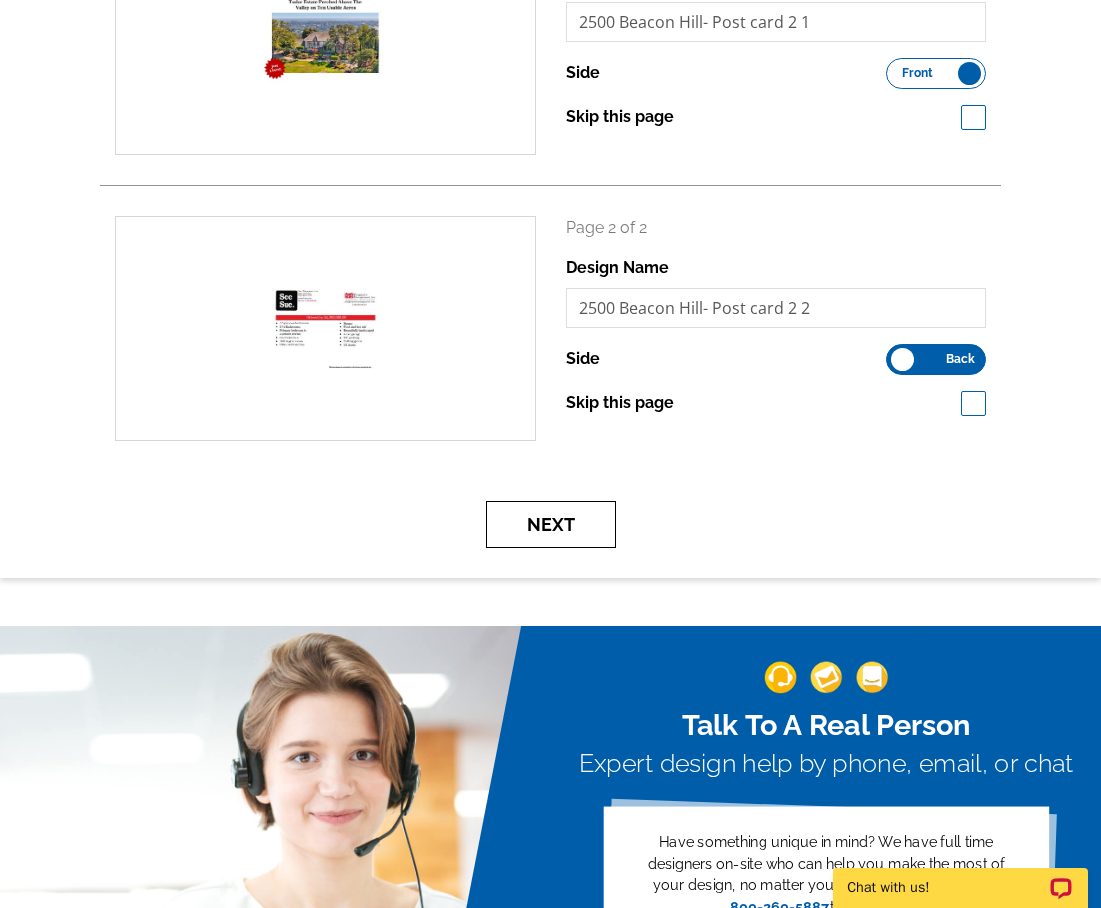 click on "Next" at bounding box center (551, 524) 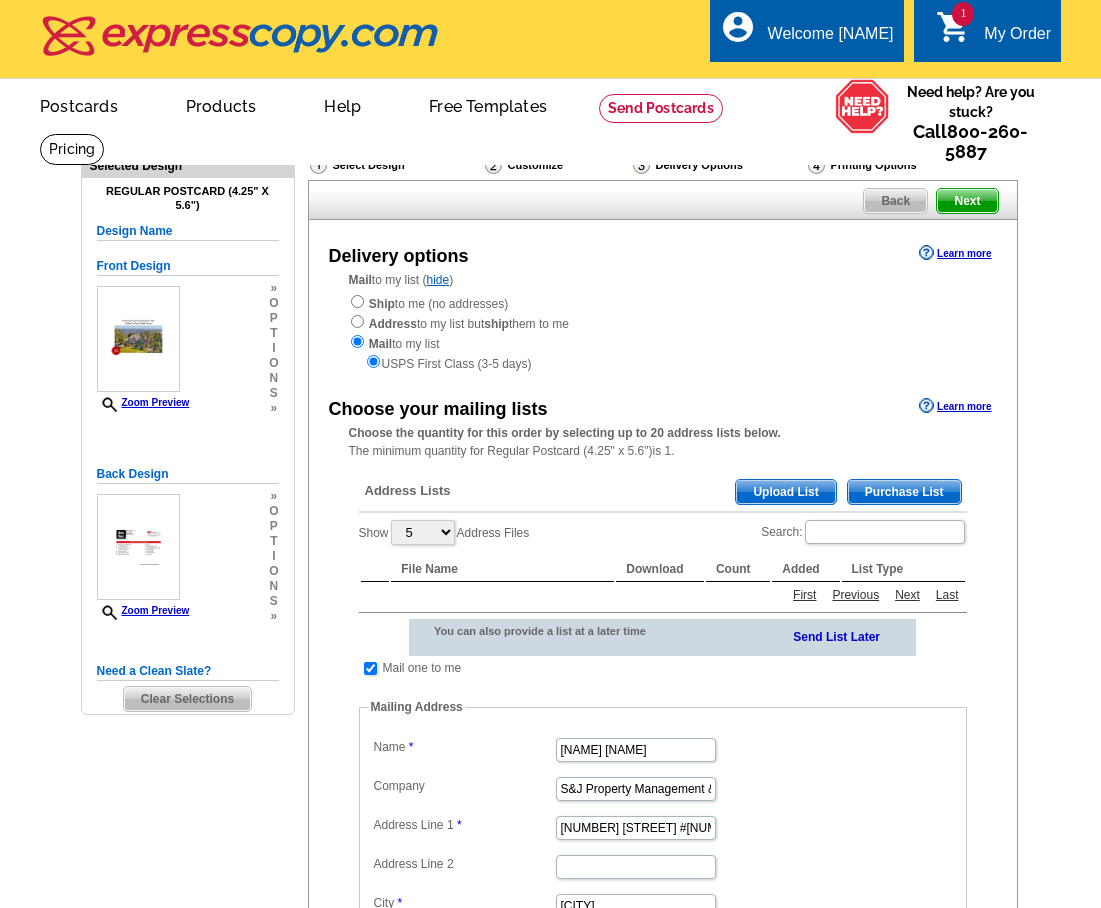 scroll, scrollTop: 0, scrollLeft: 0, axis: both 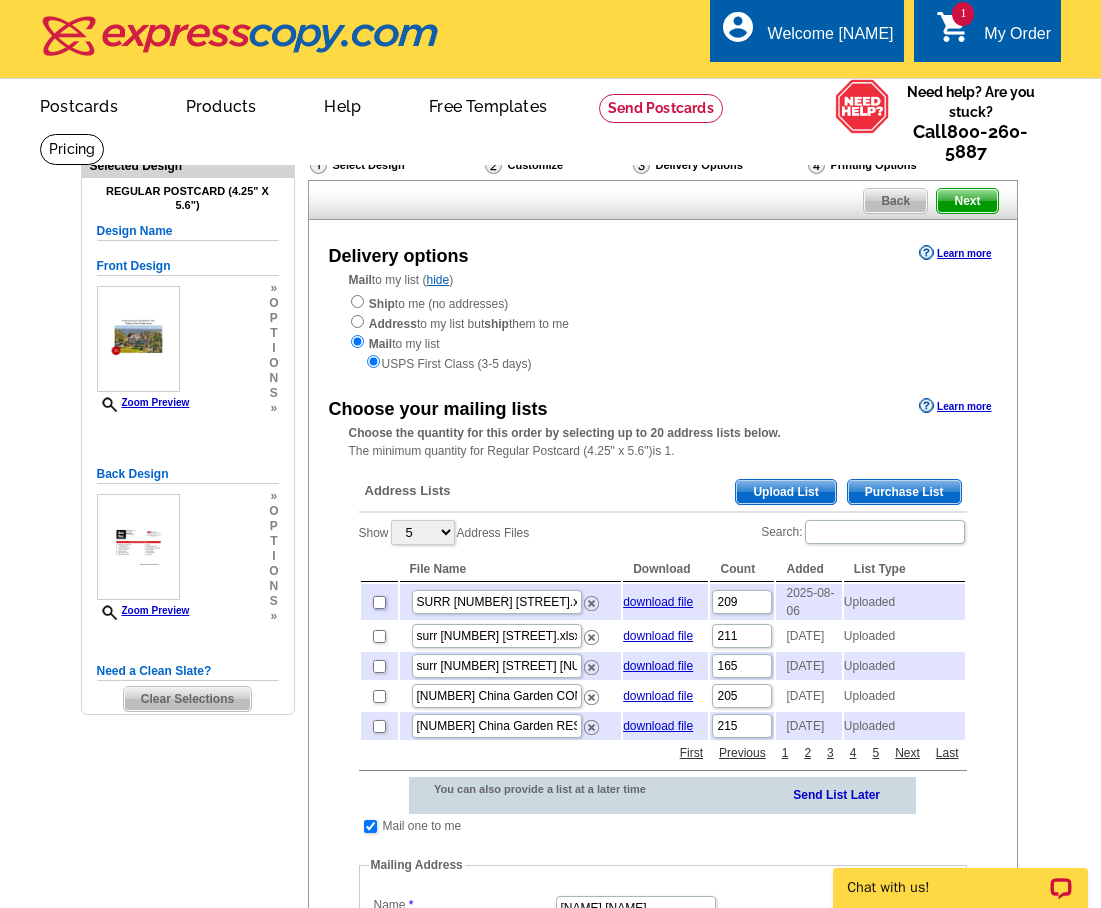 click at bounding box center (379, 602) 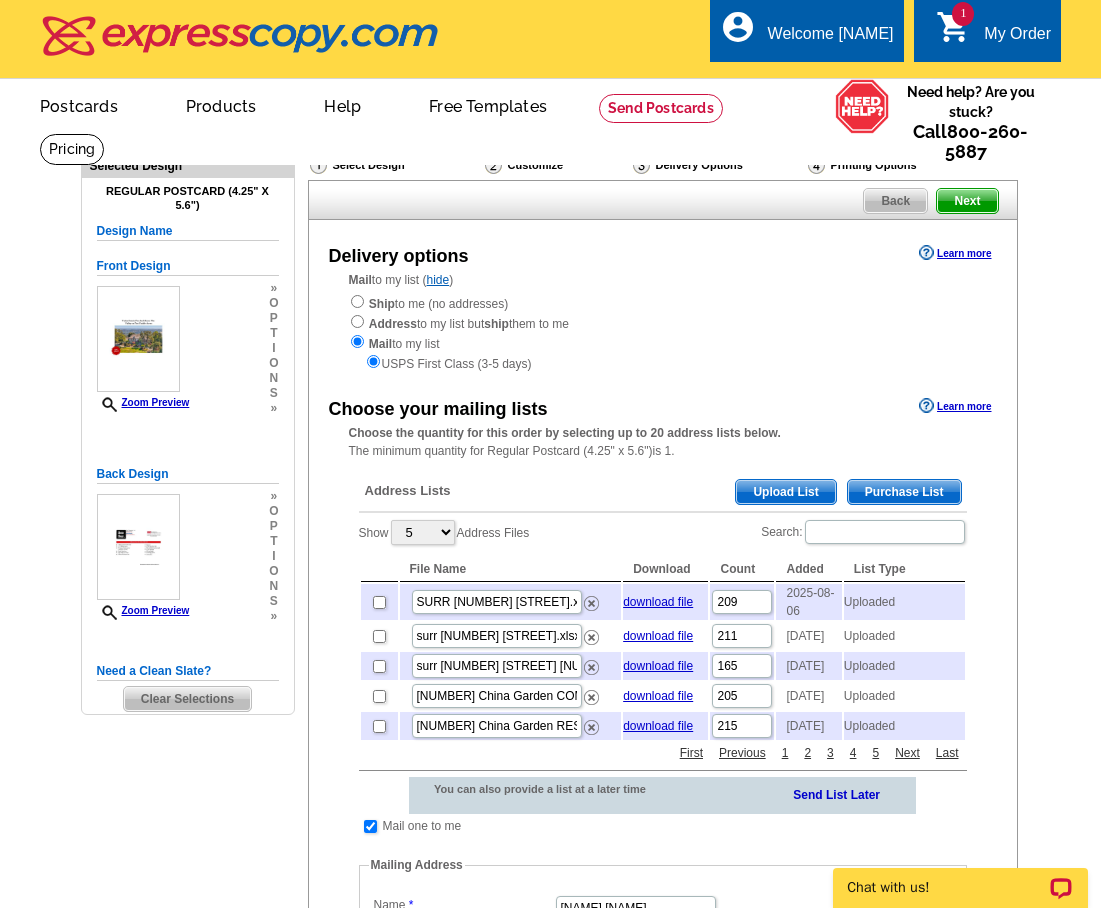 checkbox on "true" 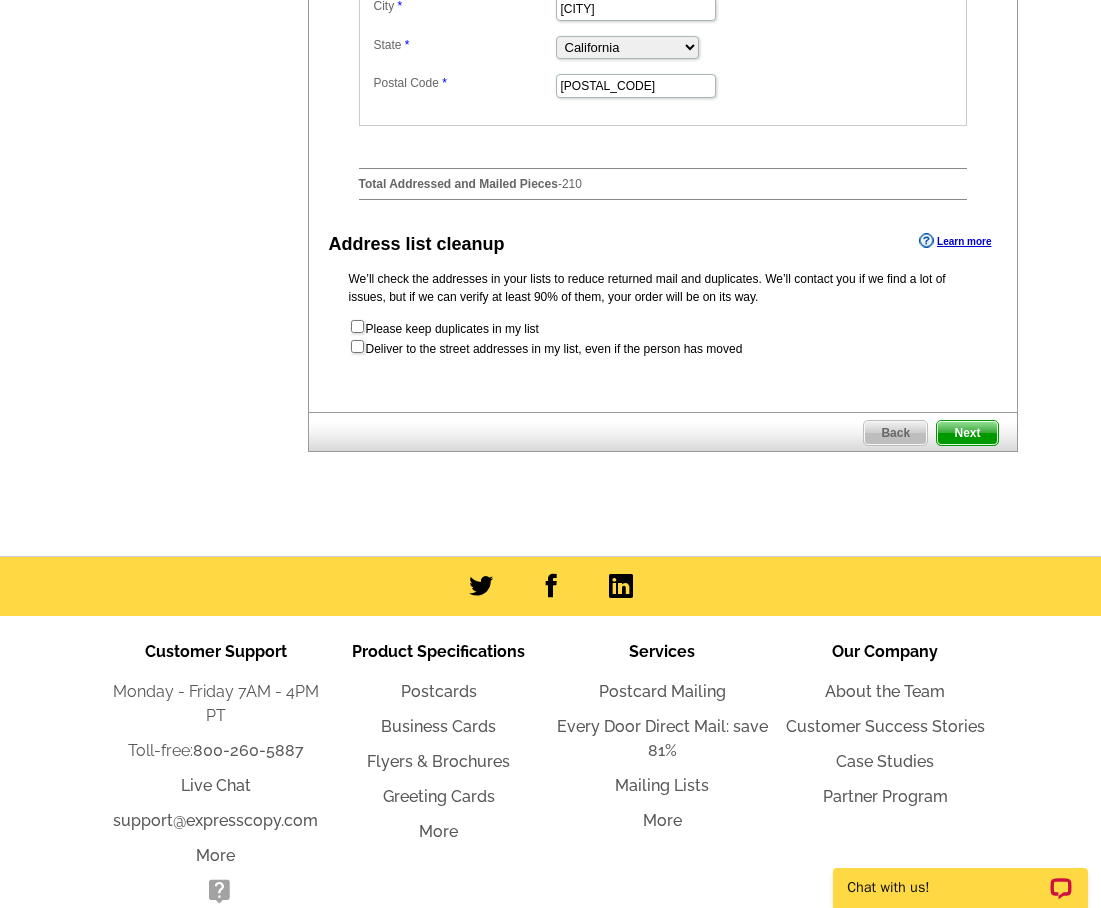 scroll, scrollTop: 1100, scrollLeft: 0, axis: vertical 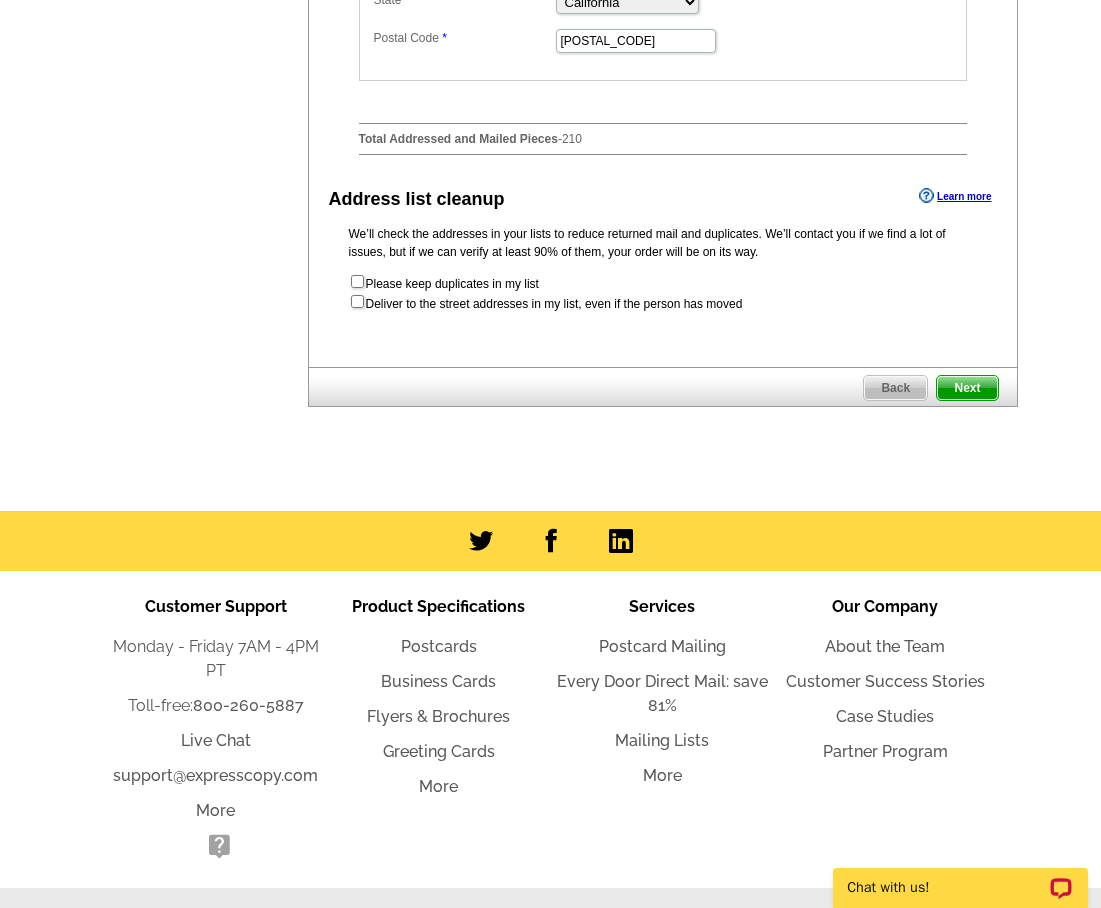 click on "Next" at bounding box center (967, 388) 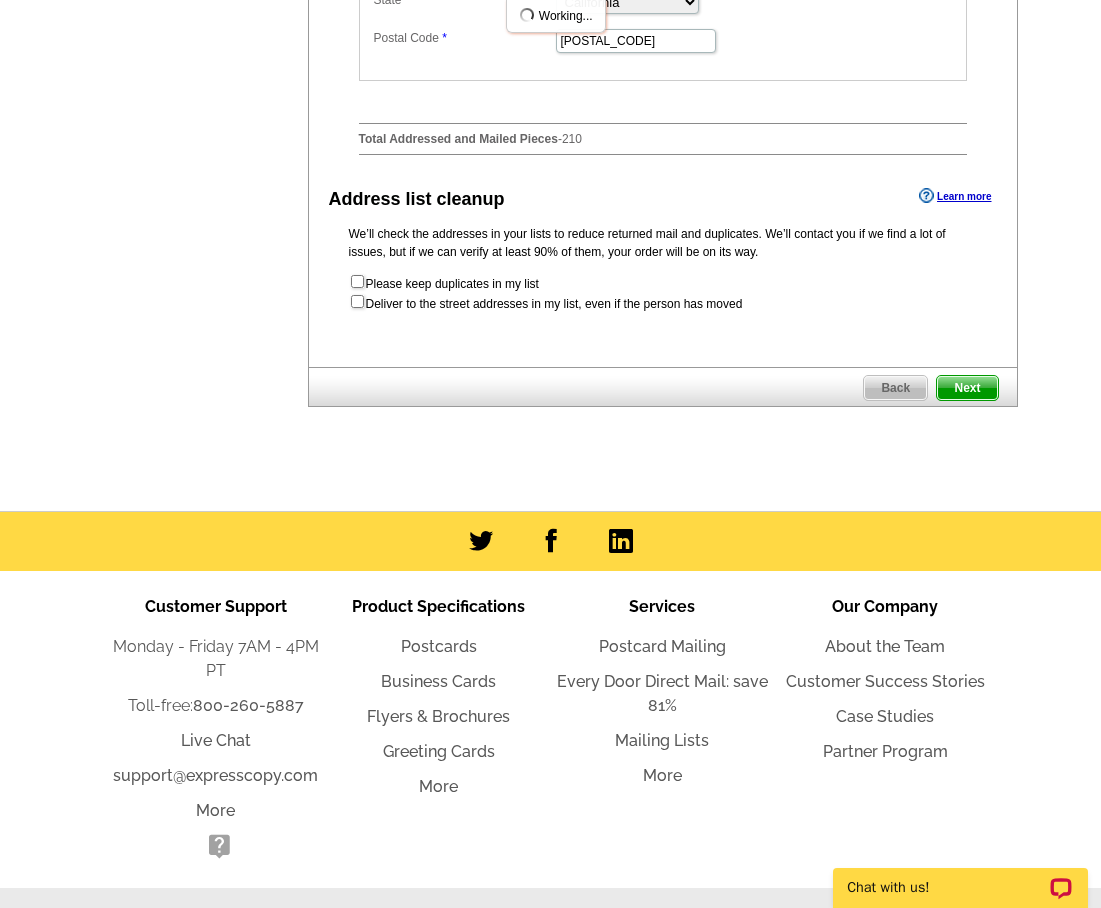 scroll, scrollTop: 0, scrollLeft: 0, axis: both 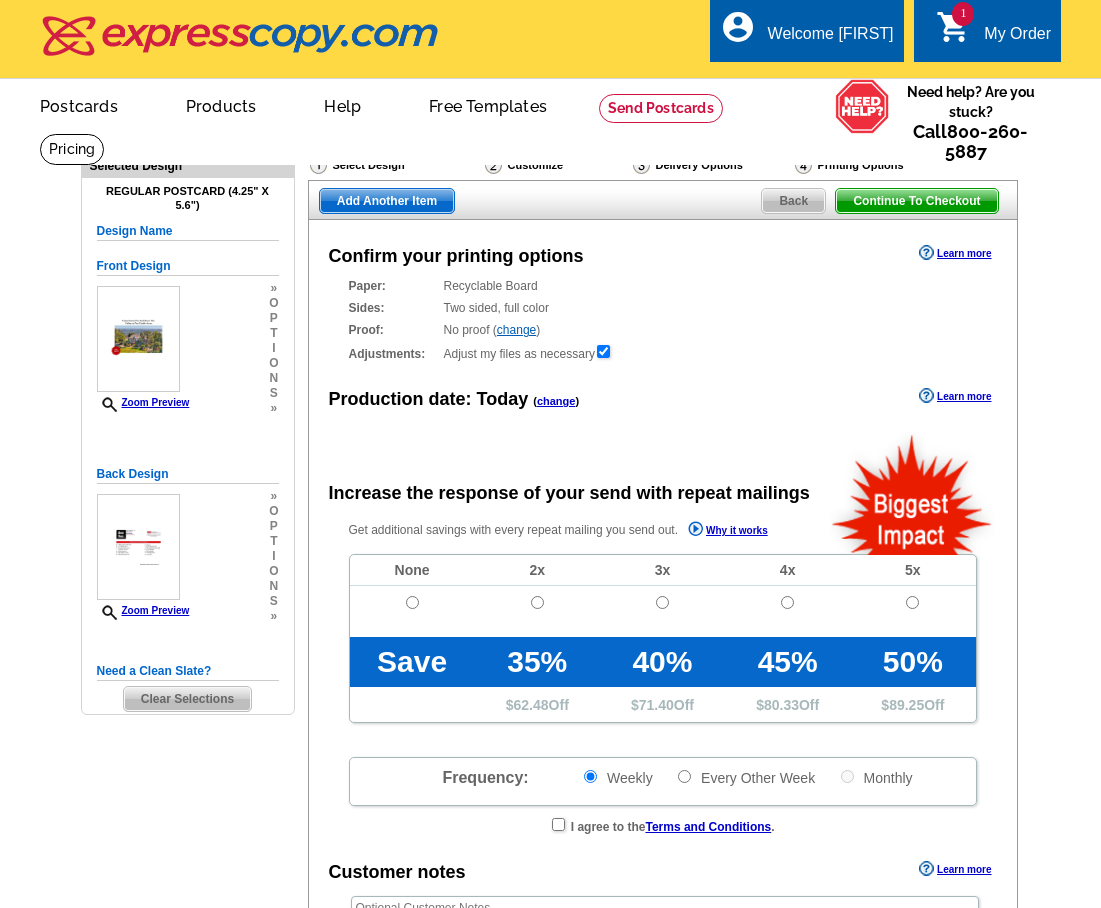radio on "false" 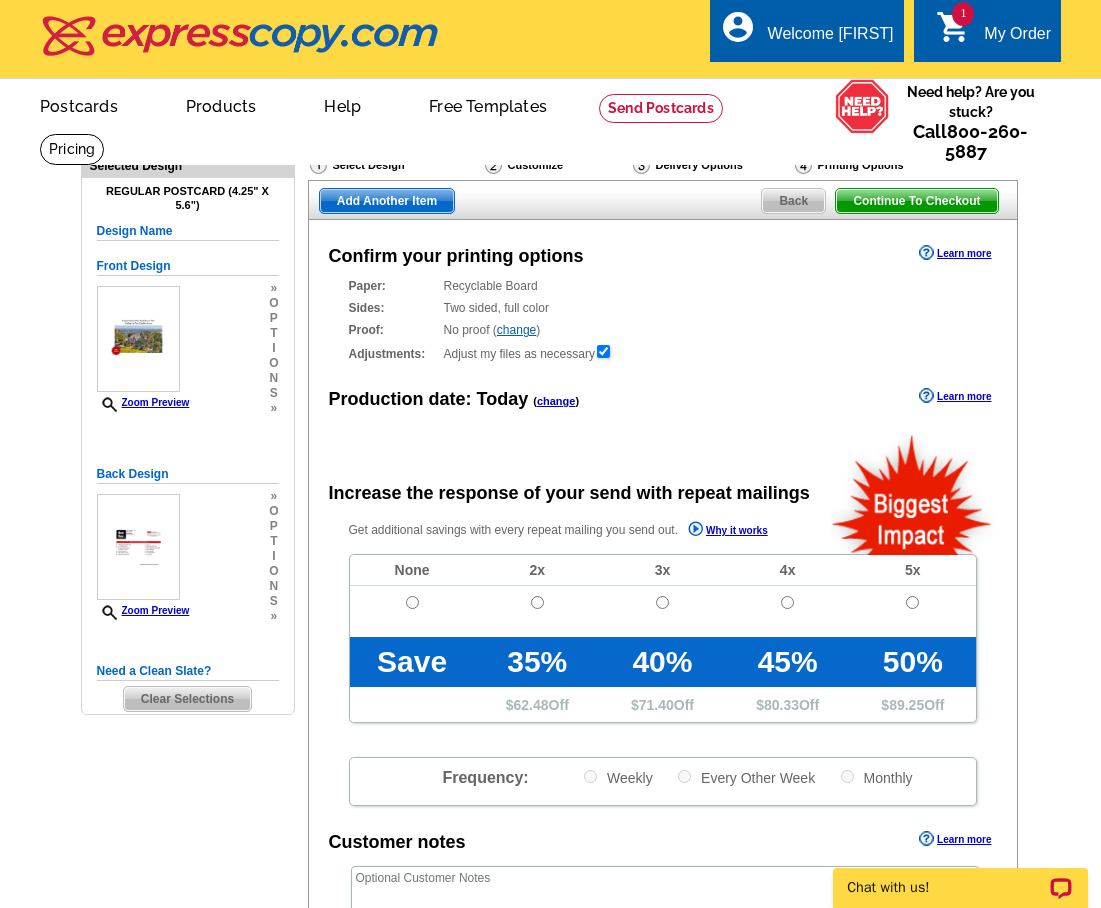 scroll, scrollTop: 0, scrollLeft: 0, axis: both 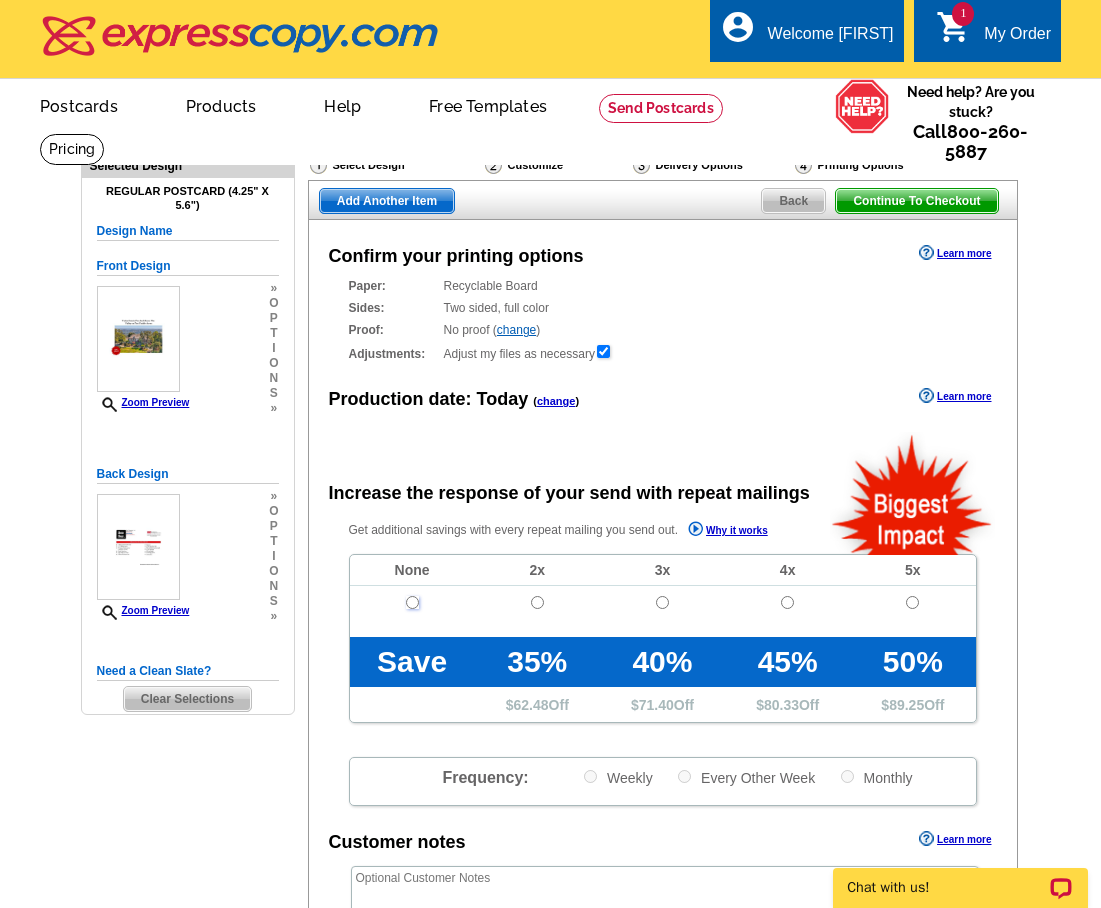 click at bounding box center (412, 602) 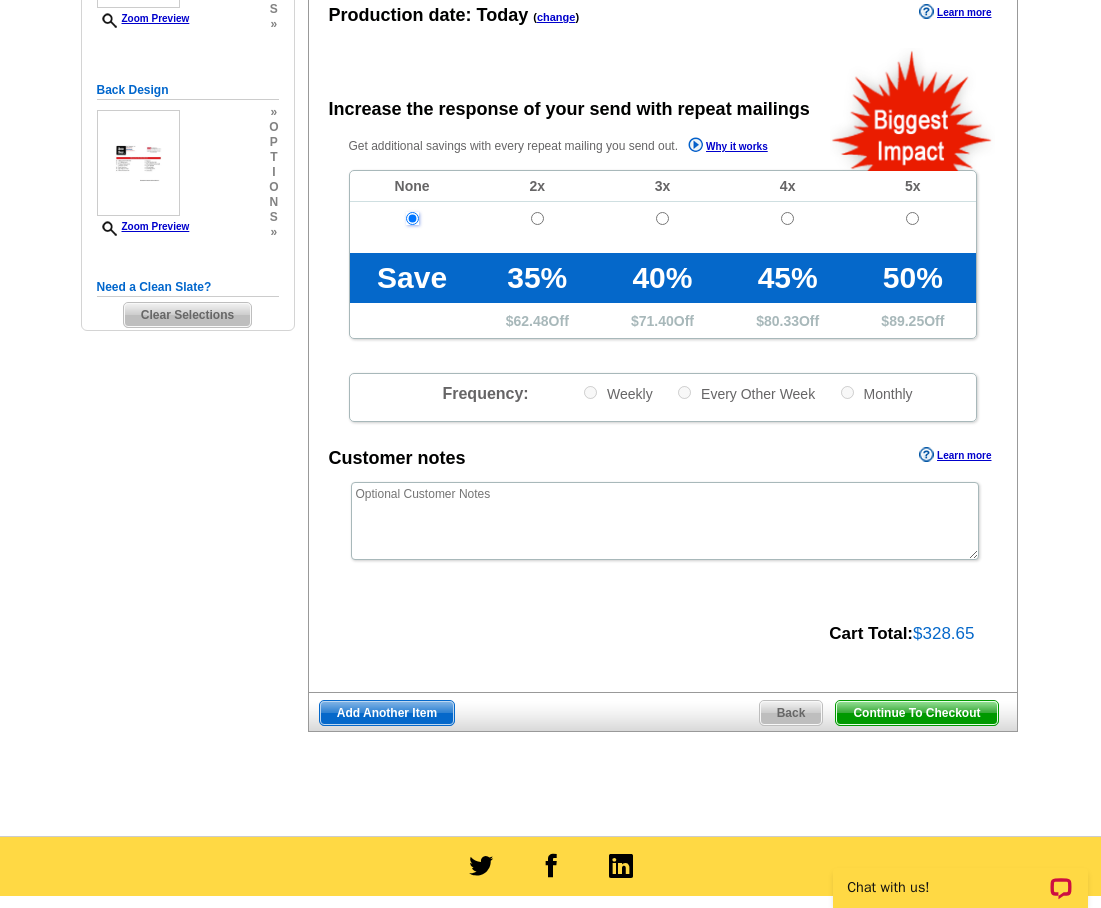 scroll, scrollTop: 400, scrollLeft: 0, axis: vertical 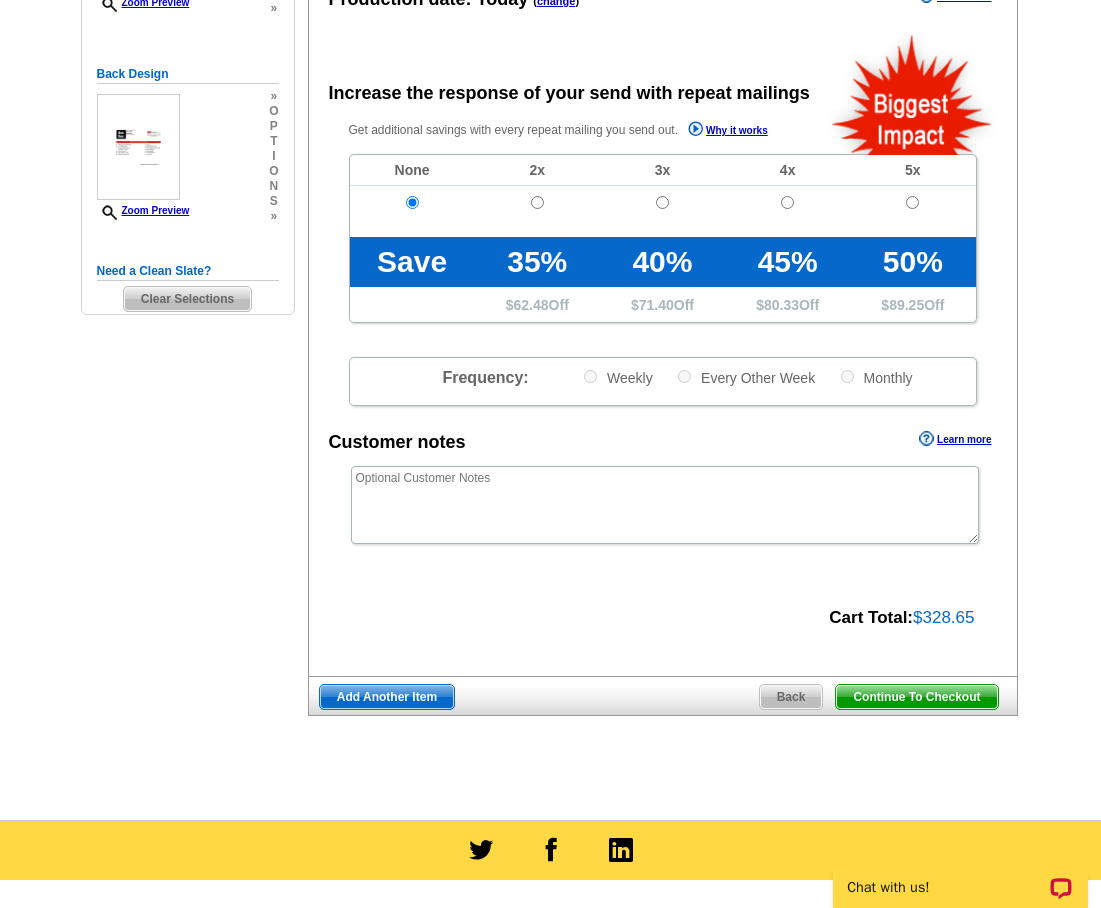 click on "Continue To Checkout" at bounding box center [916, 697] 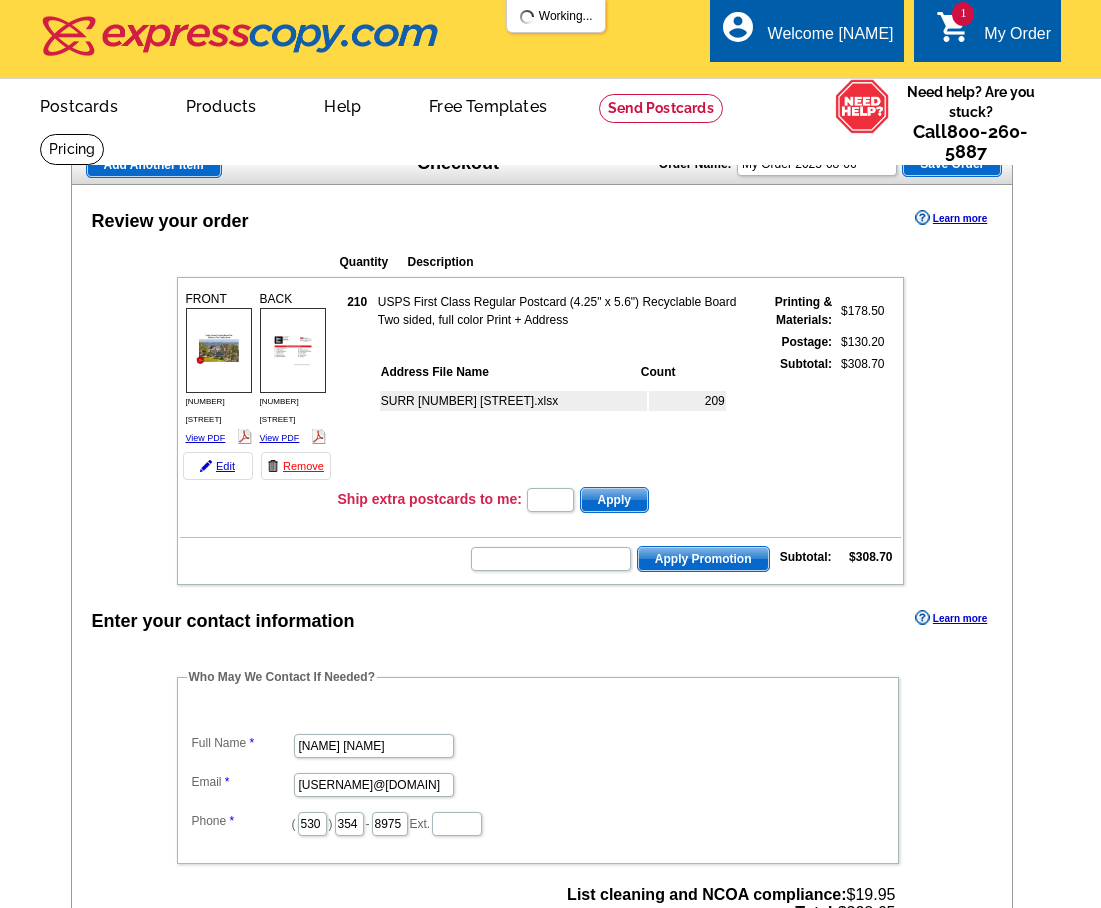 scroll, scrollTop: 0, scrollLeft: 0, axis: both 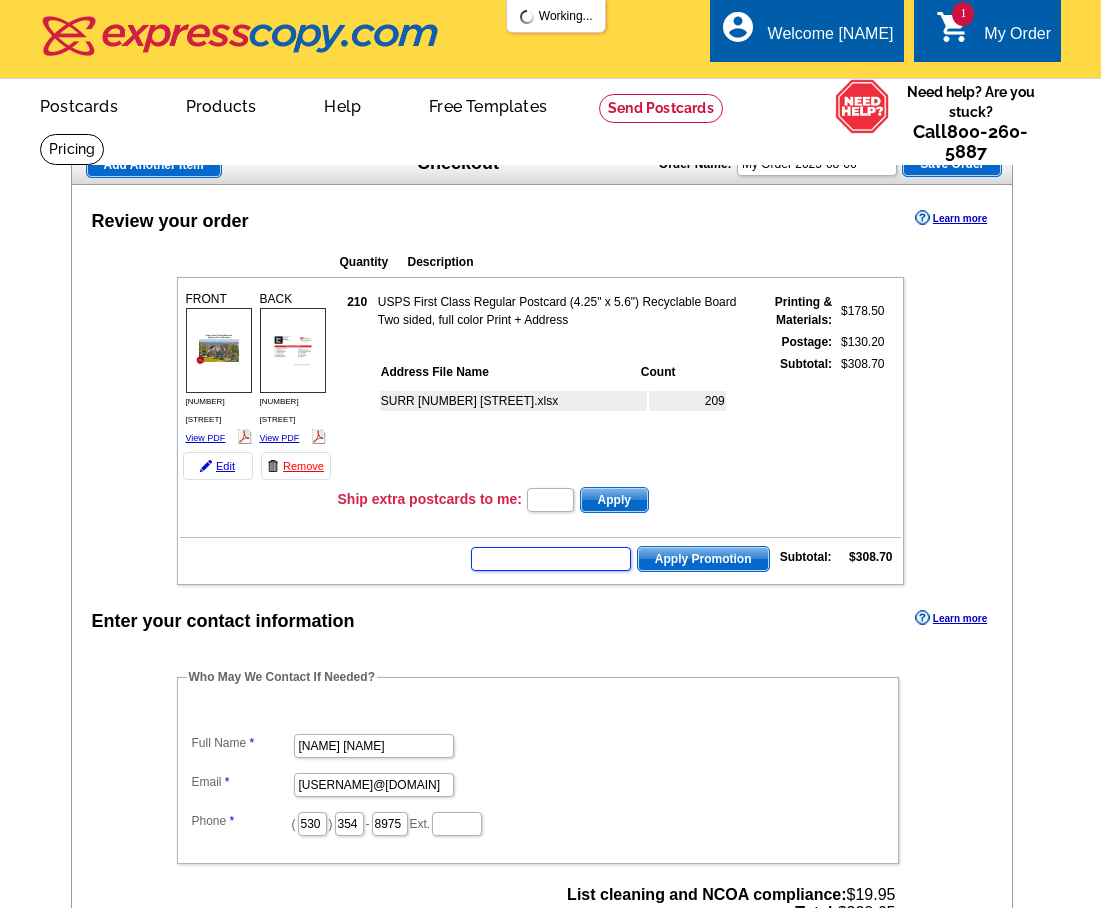 click at bounding box center [551, 559] 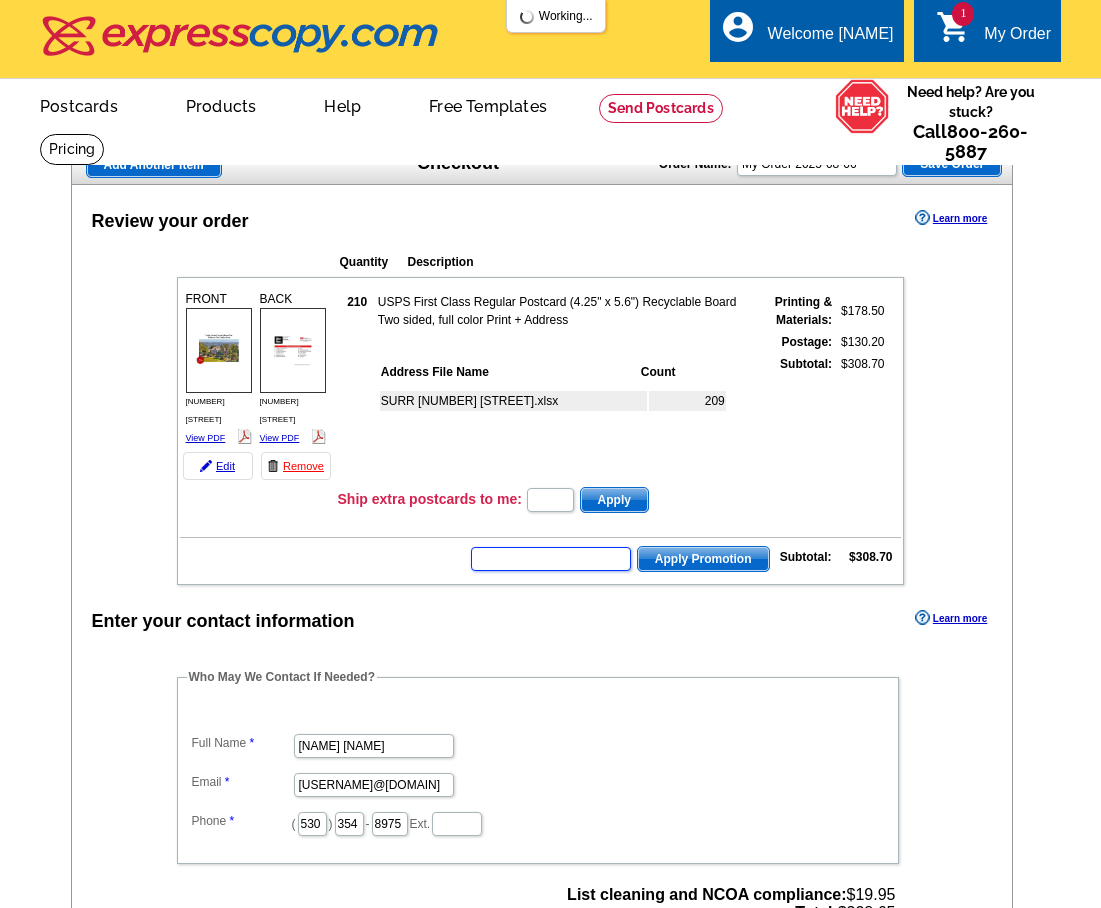 click at bounding box center [551, 559] 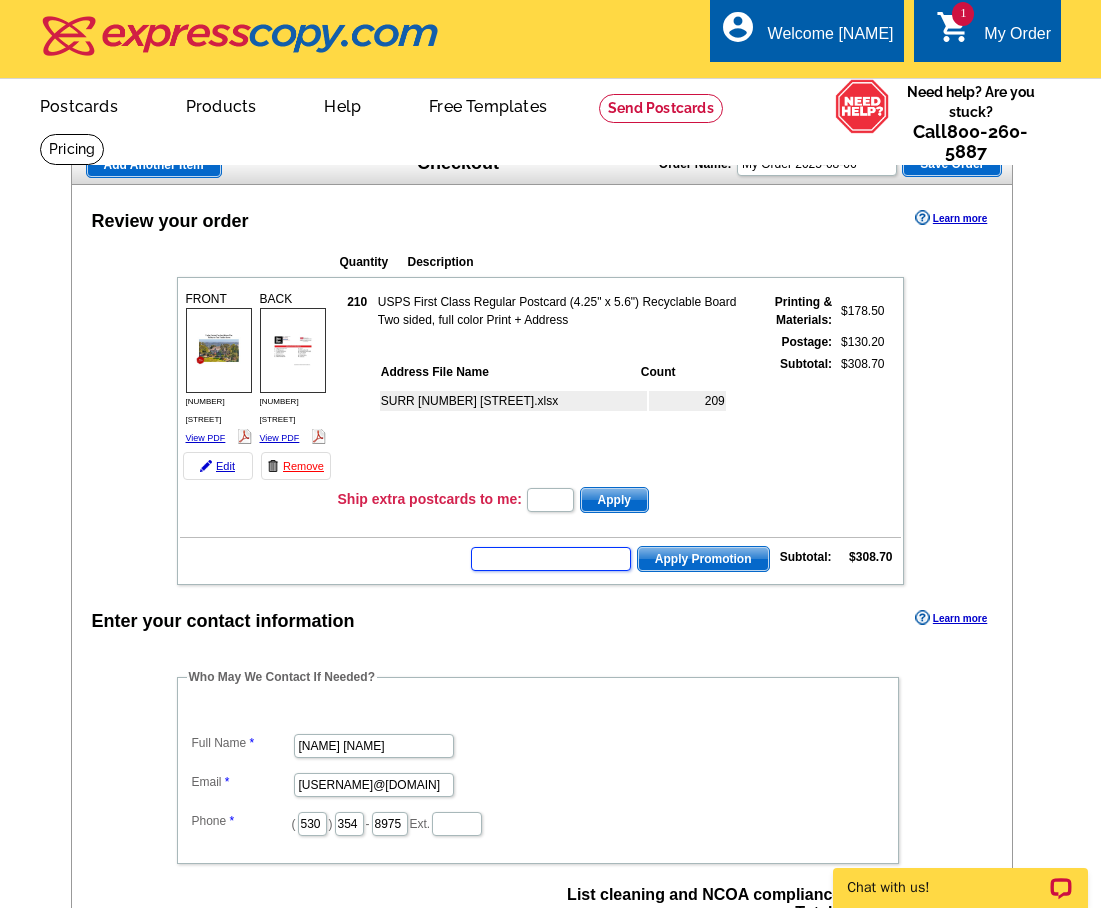 scroll, scrollTop: 0, scrollLeft: 0, axis: both 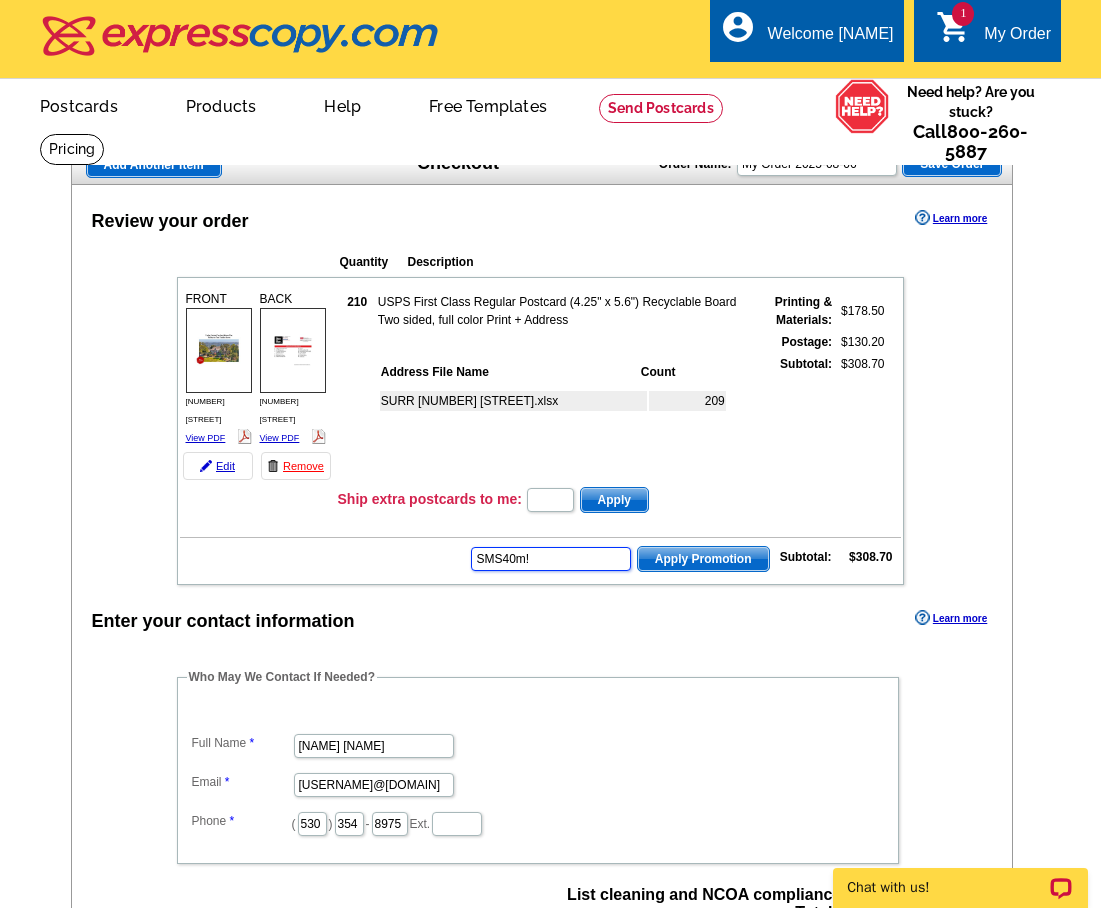 type on "SMS40m!" 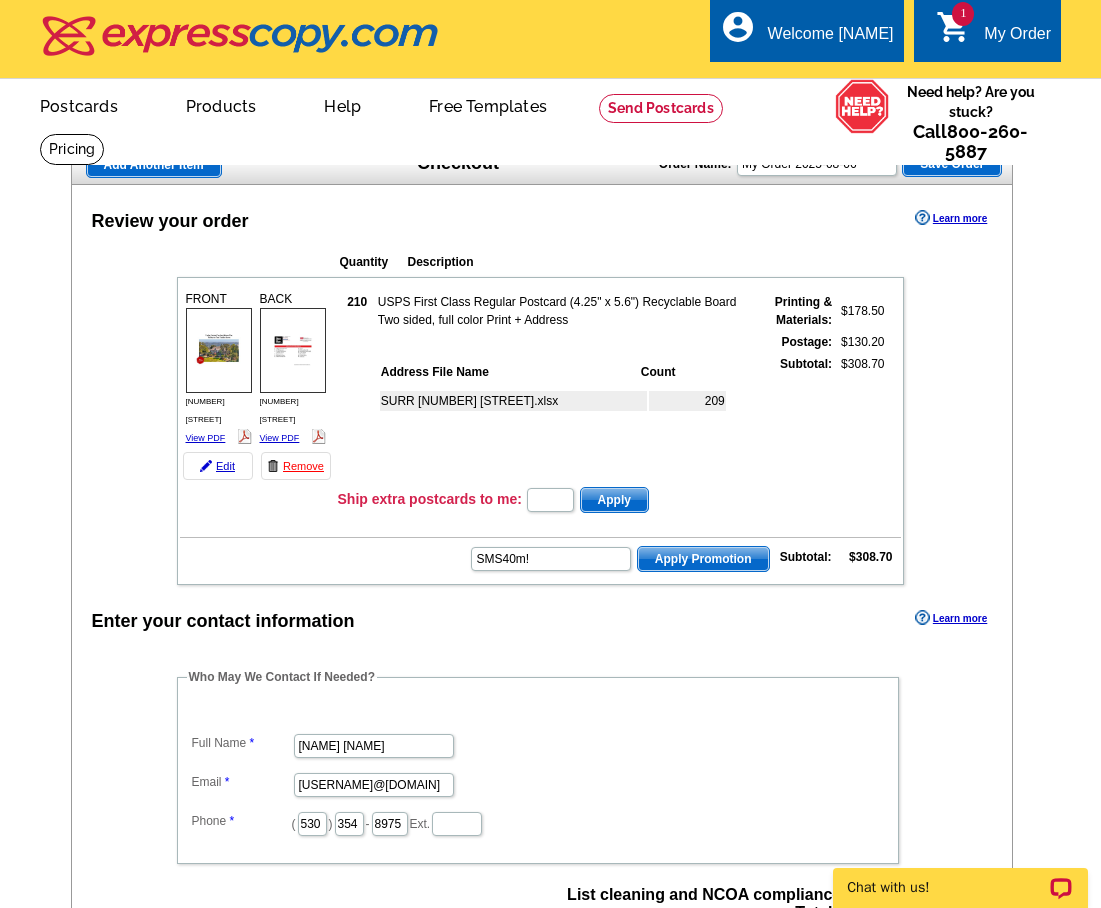 click on "Apply Promotion" at bounding box center [703, 559] 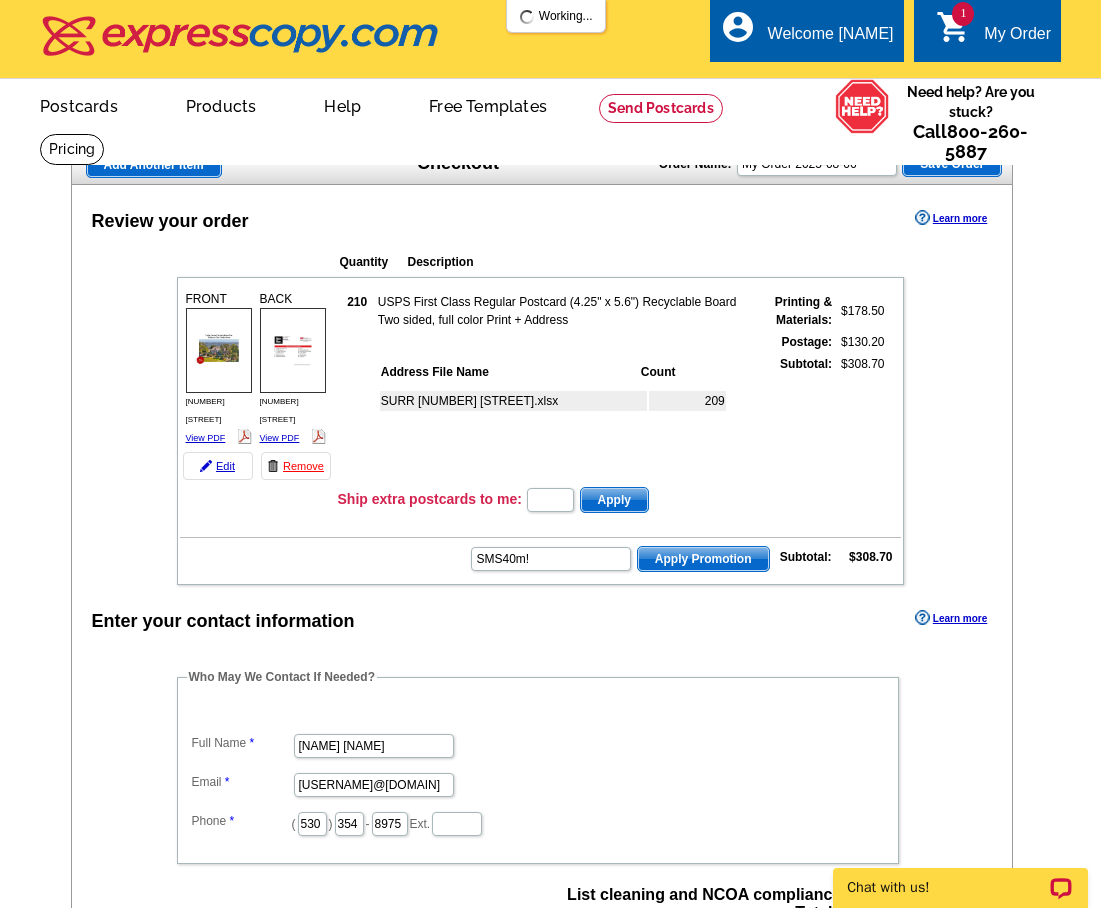 scroll, scrollTop: 0, scrollLeft: 0, axis: both 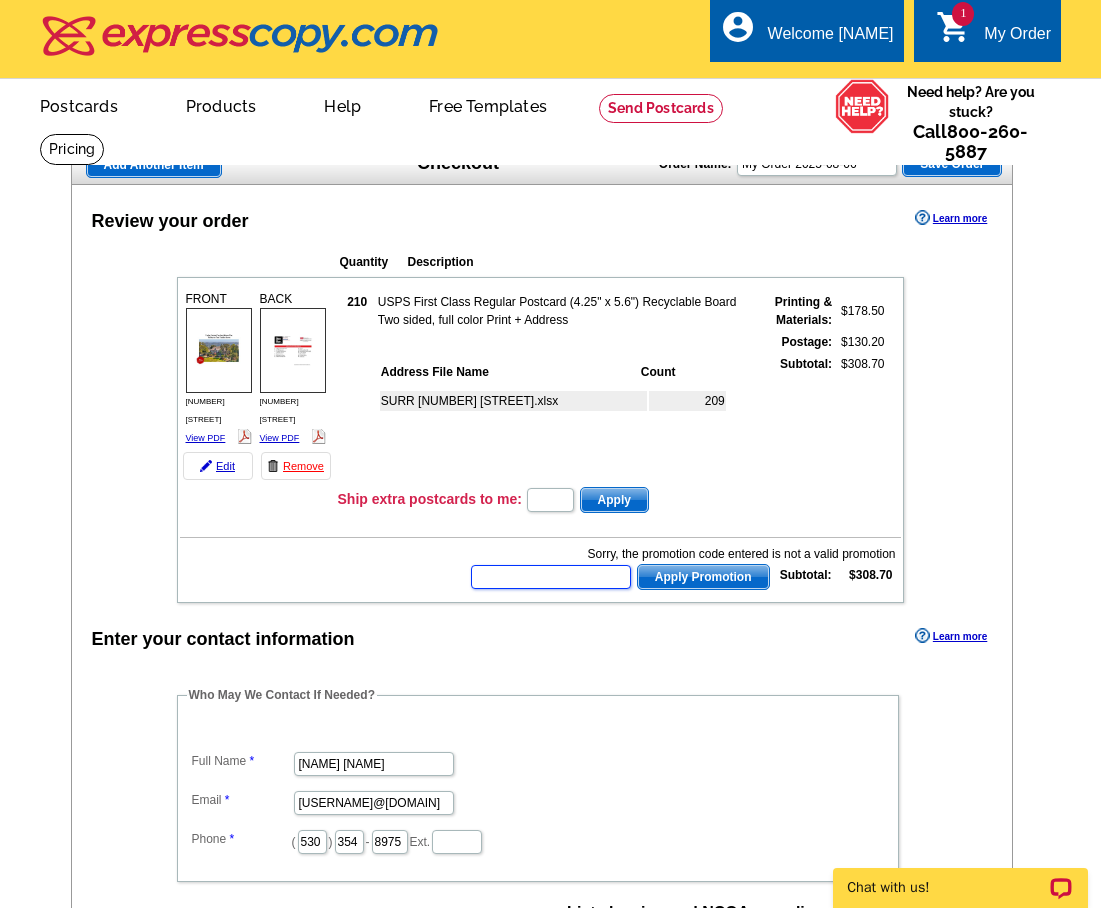 click at bounding box center (551, 577) 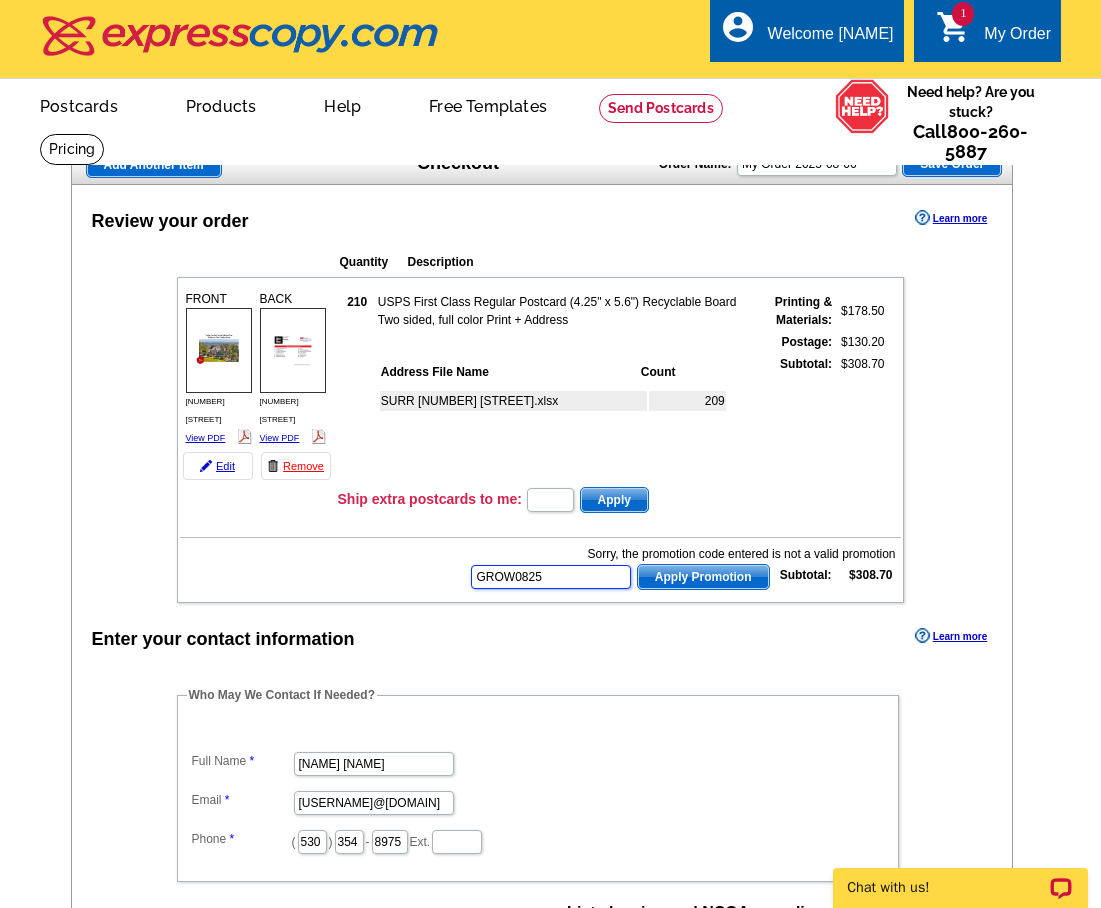 type on "GROW0825" 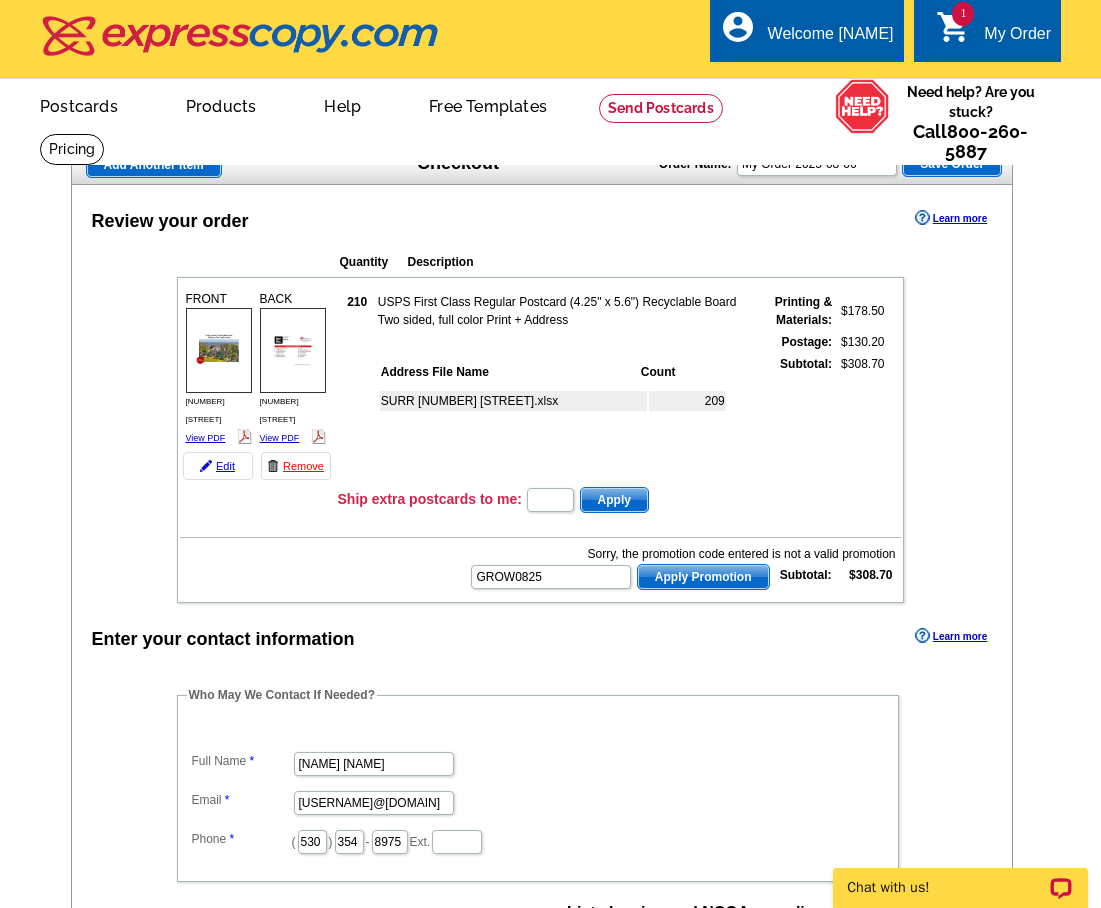click on "Apply Promotion" at bounding box center [703, 577] 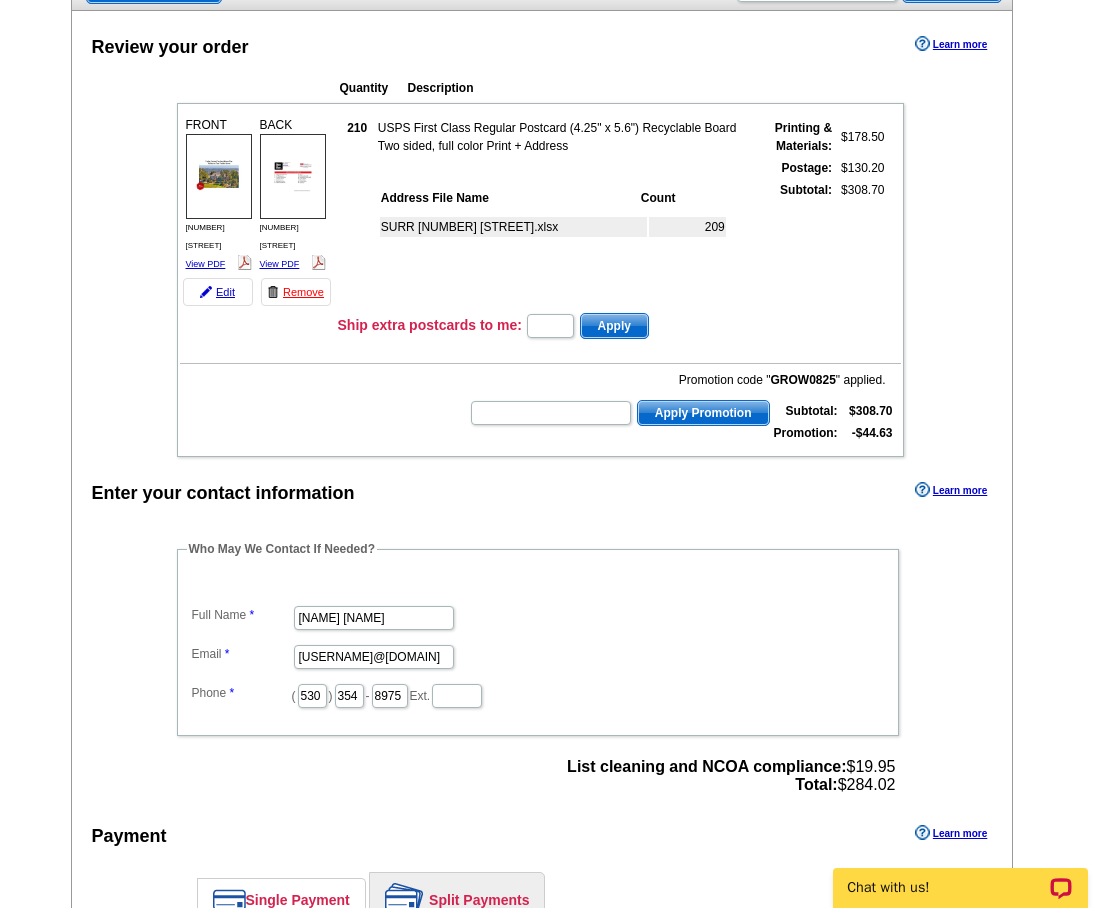 scroll, scrollTop: 500, scrollLeft: 0, axis: vertical 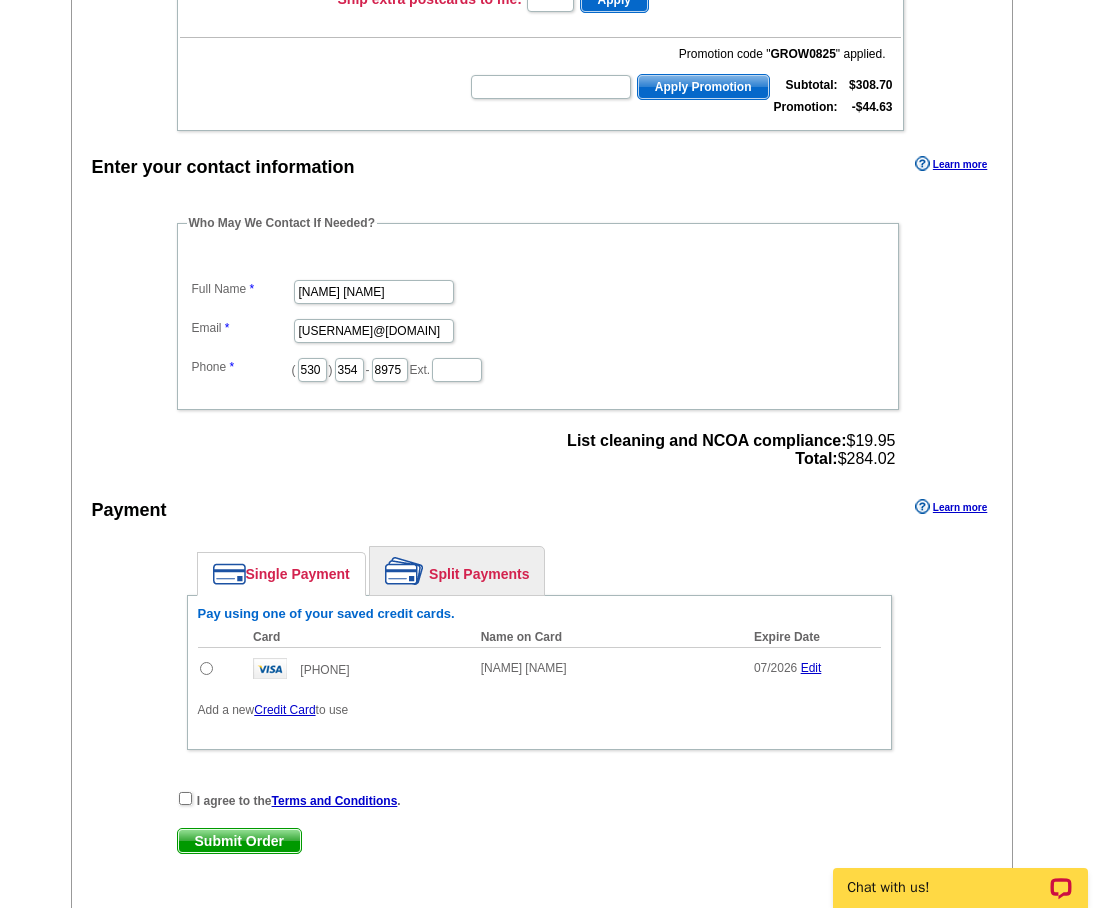 click at bounding box center (206, 668) 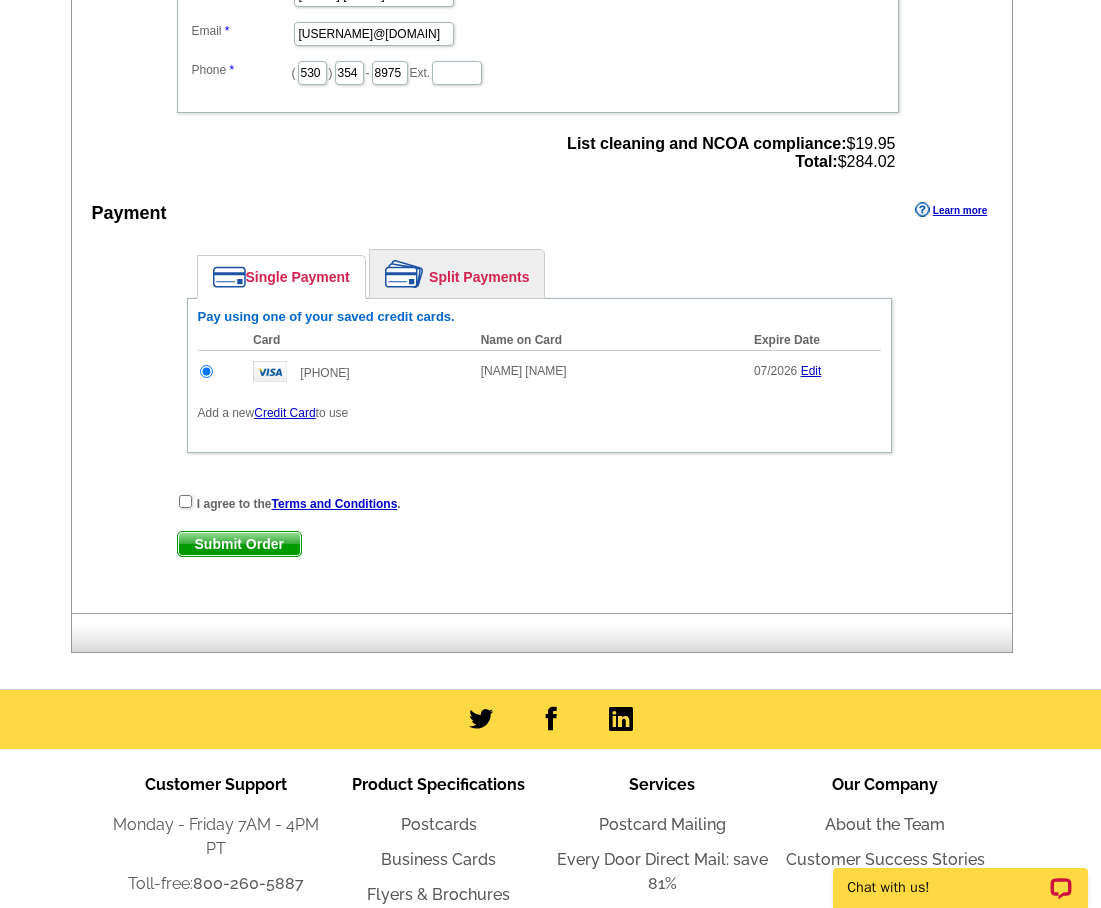 scroll, scrollTop: 800, scrollLeft: 0, axis: vertical 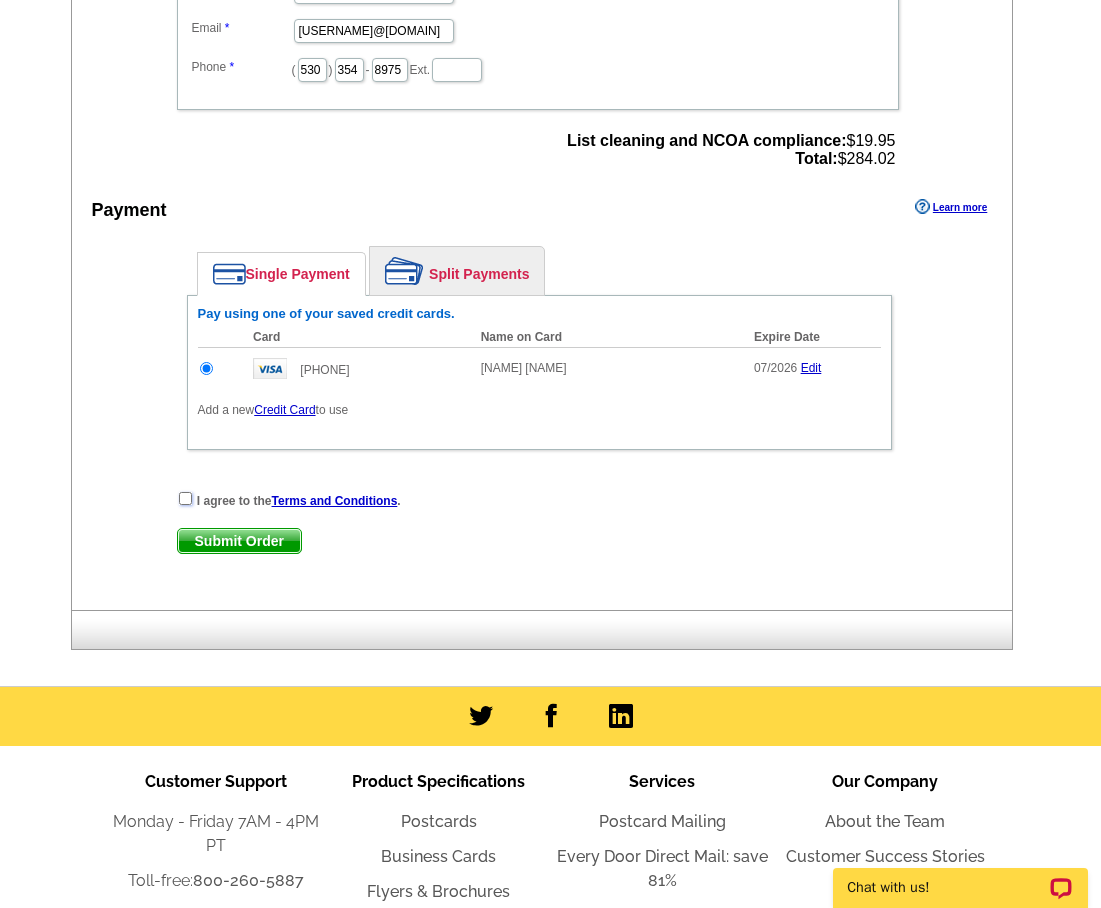 click at bounding box center (185, 498) 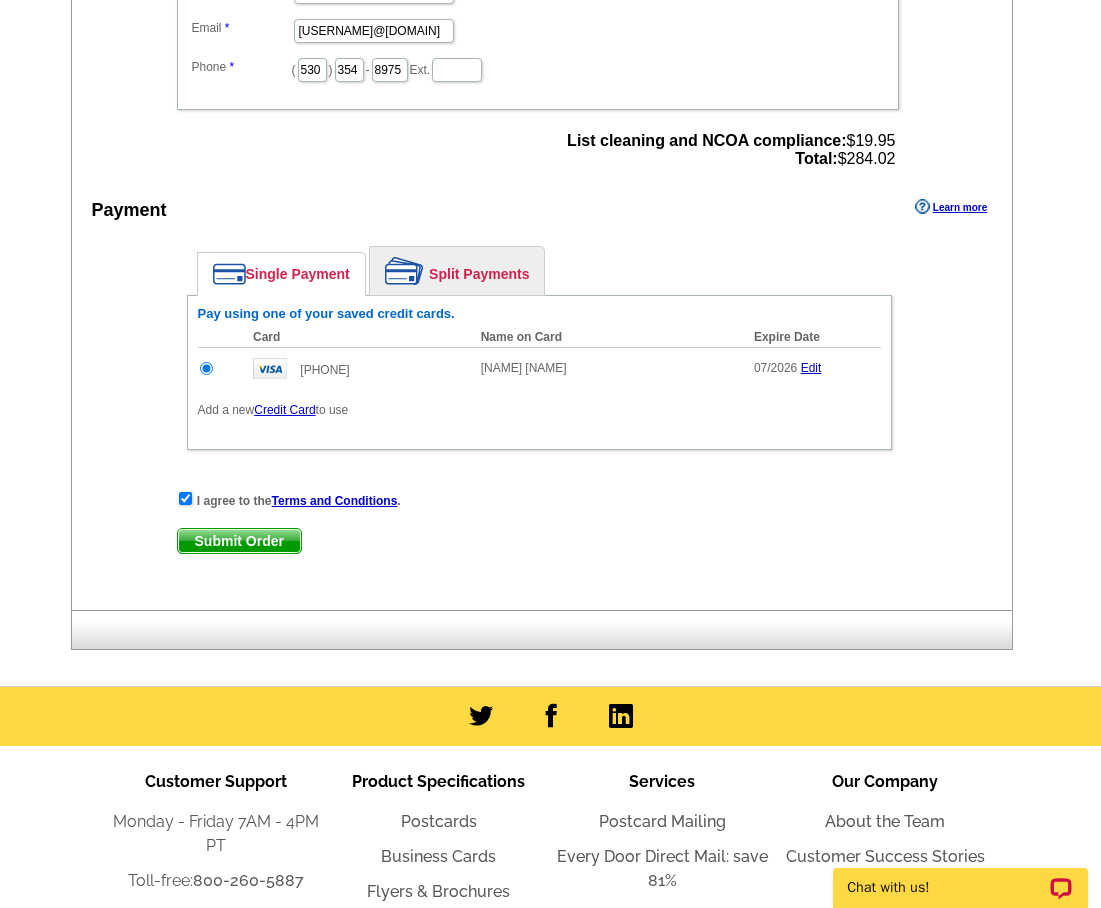 click on "Submit Order" at bounding box center [239, 541] 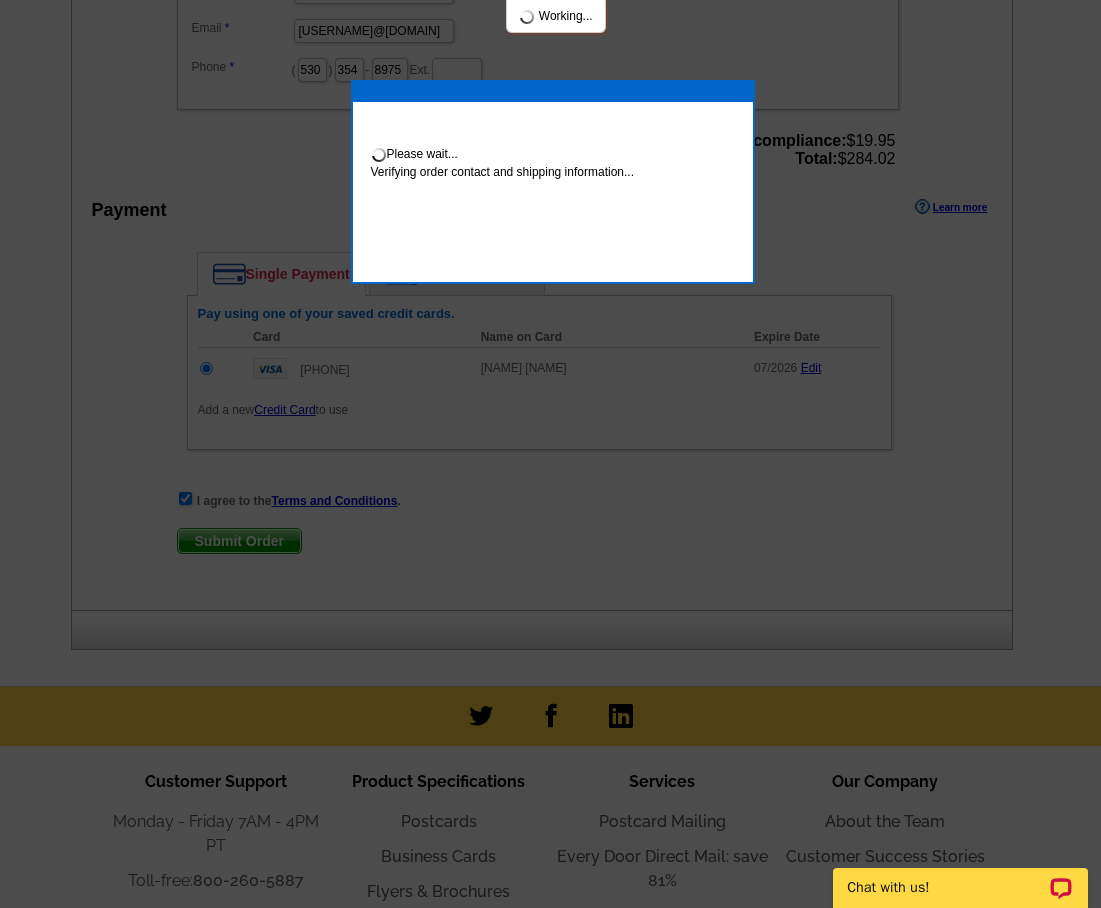 scroll, scrollTop: 792, scrollLeft: 0, axis: vertical 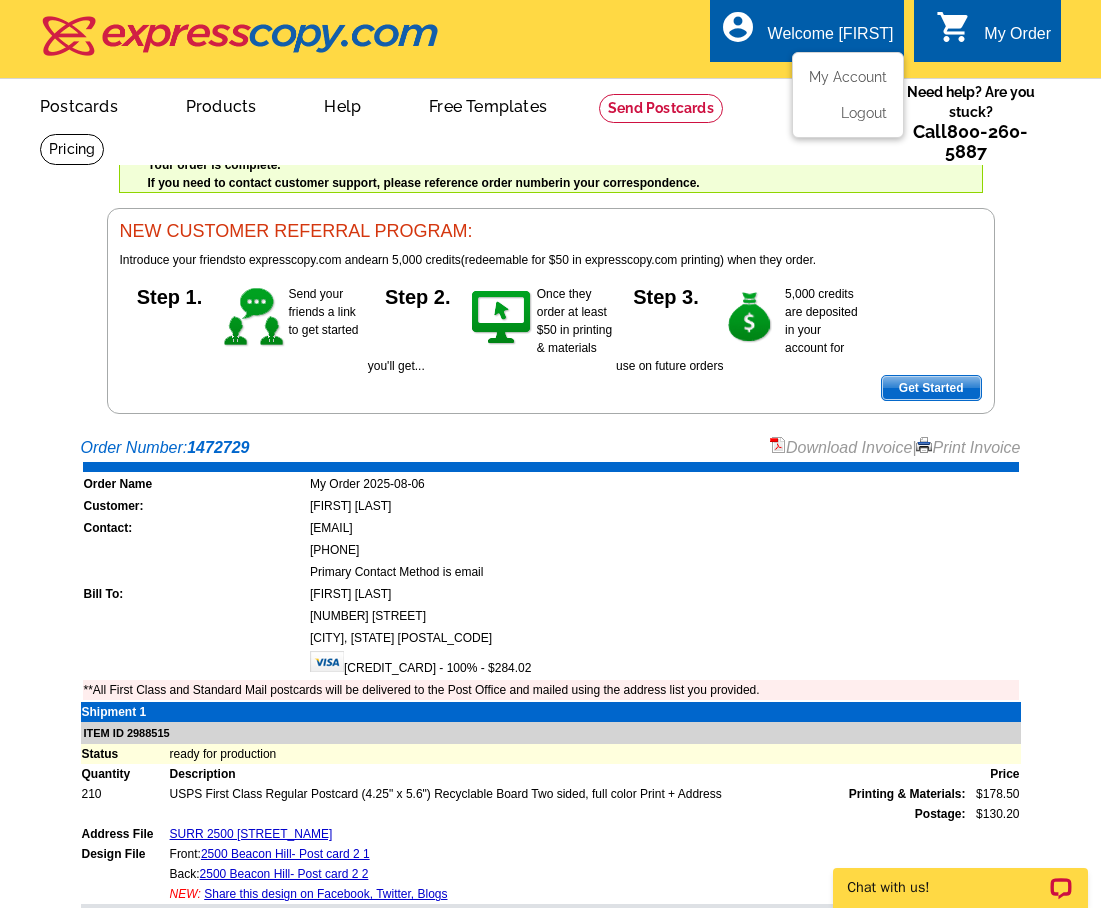 click on "My Account Logout" at bounding box center (848, 95) 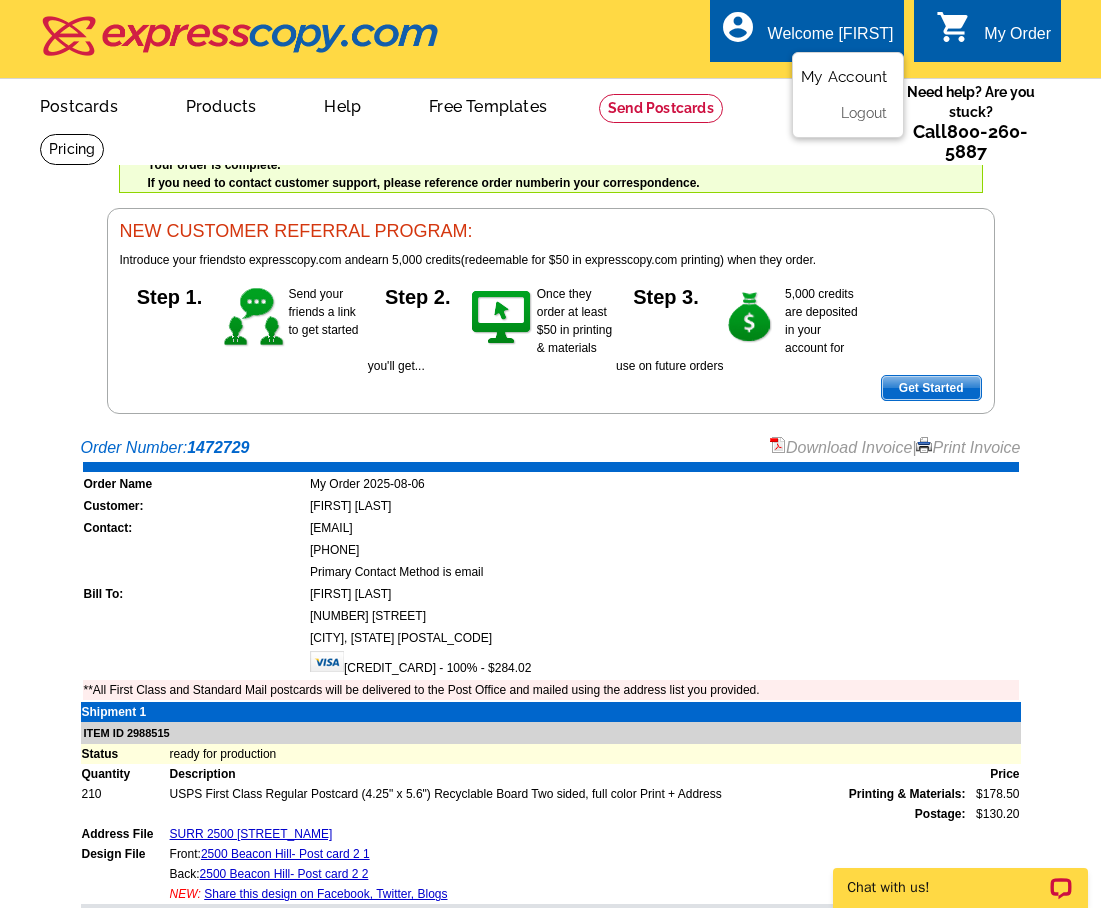 click on "My Account" at bounding box center [844, 77] 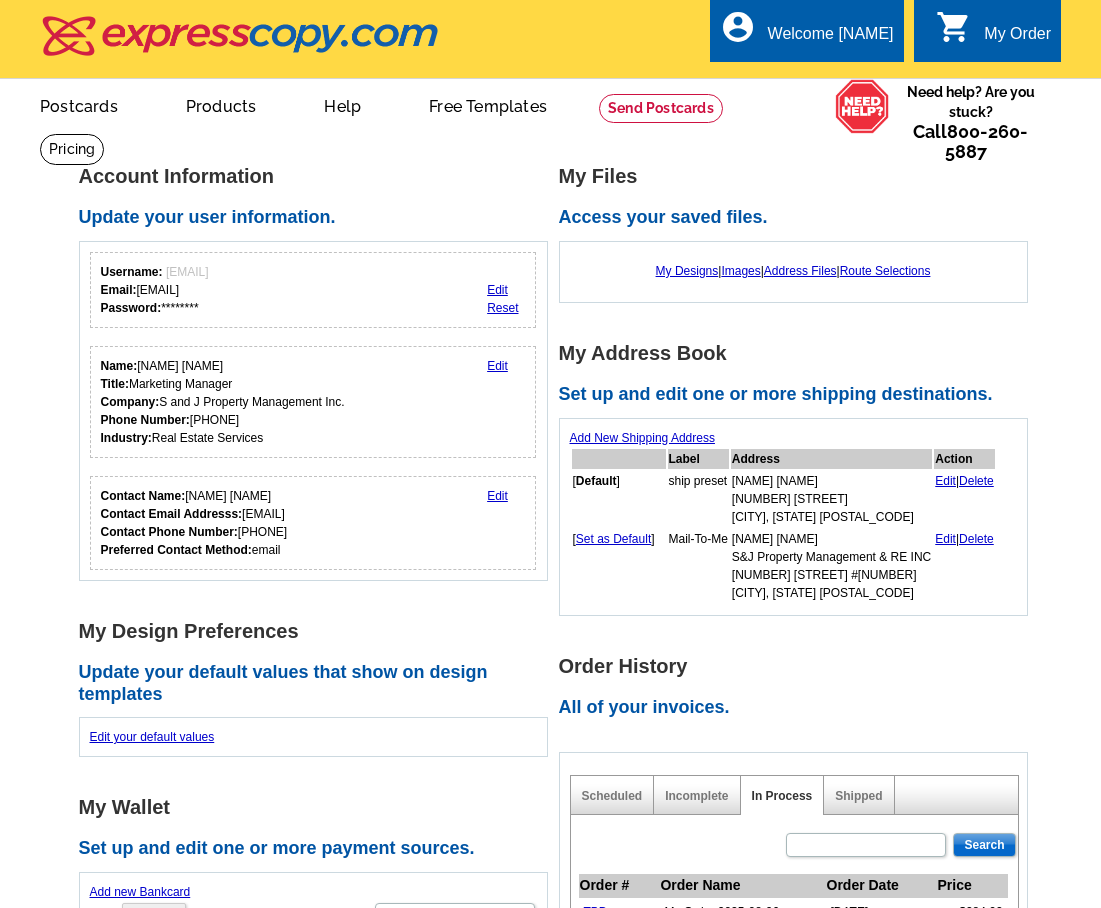 scroll, scrollTop: 318, scrollLeft: 0, axis: vertical 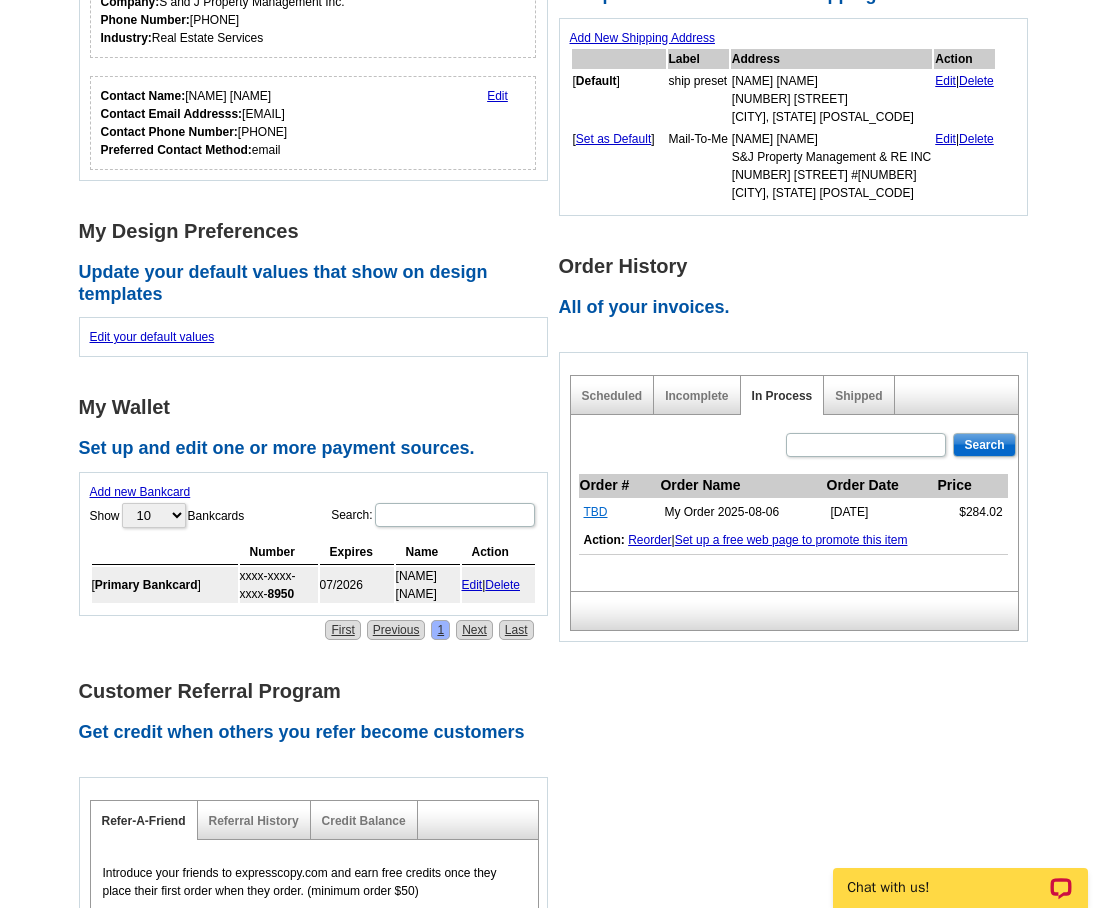 click on "TBD" at bounding box center [596, 512] 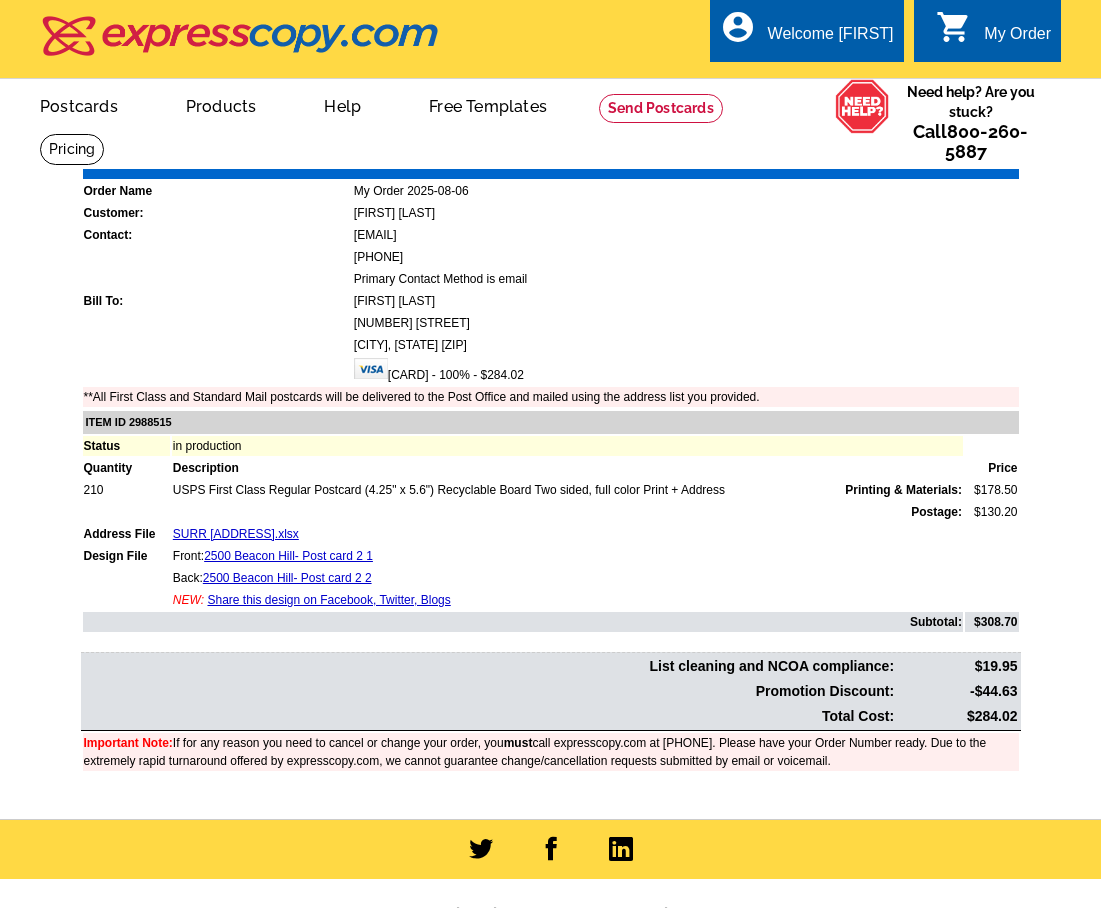 scroll, scrollTop: 0, scrollLeft: 0, axis: both 